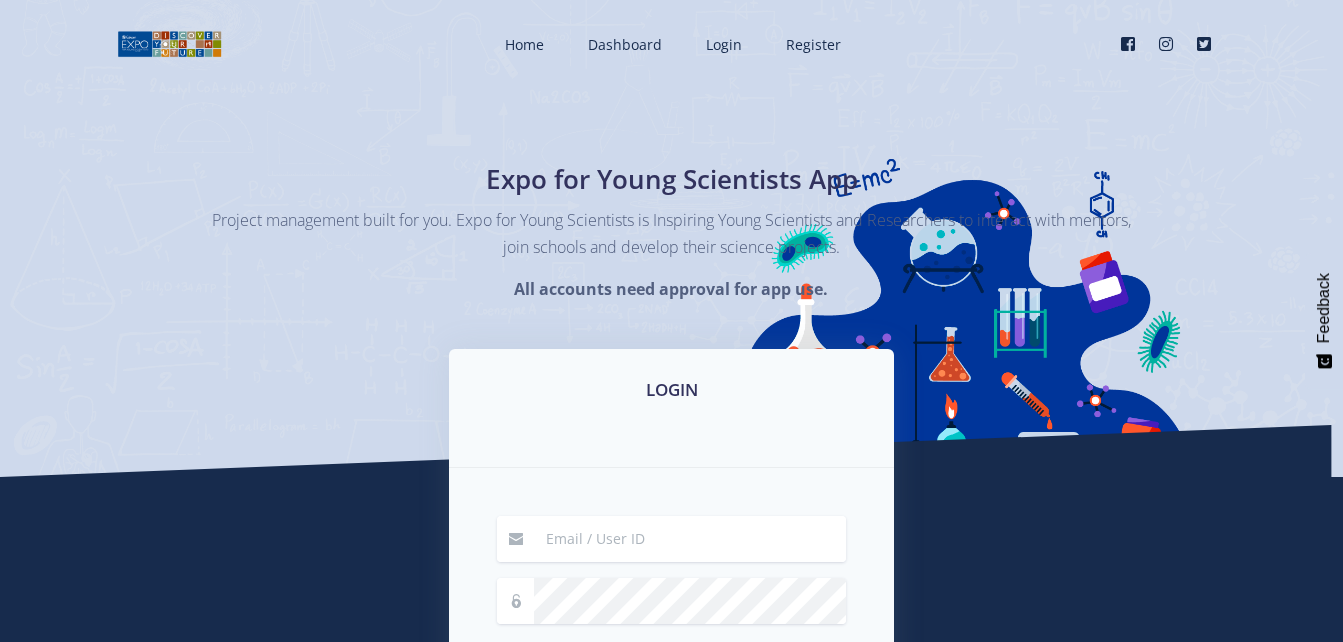 scroll, scrollTop: 0, scrollLeft: 0, axis: both 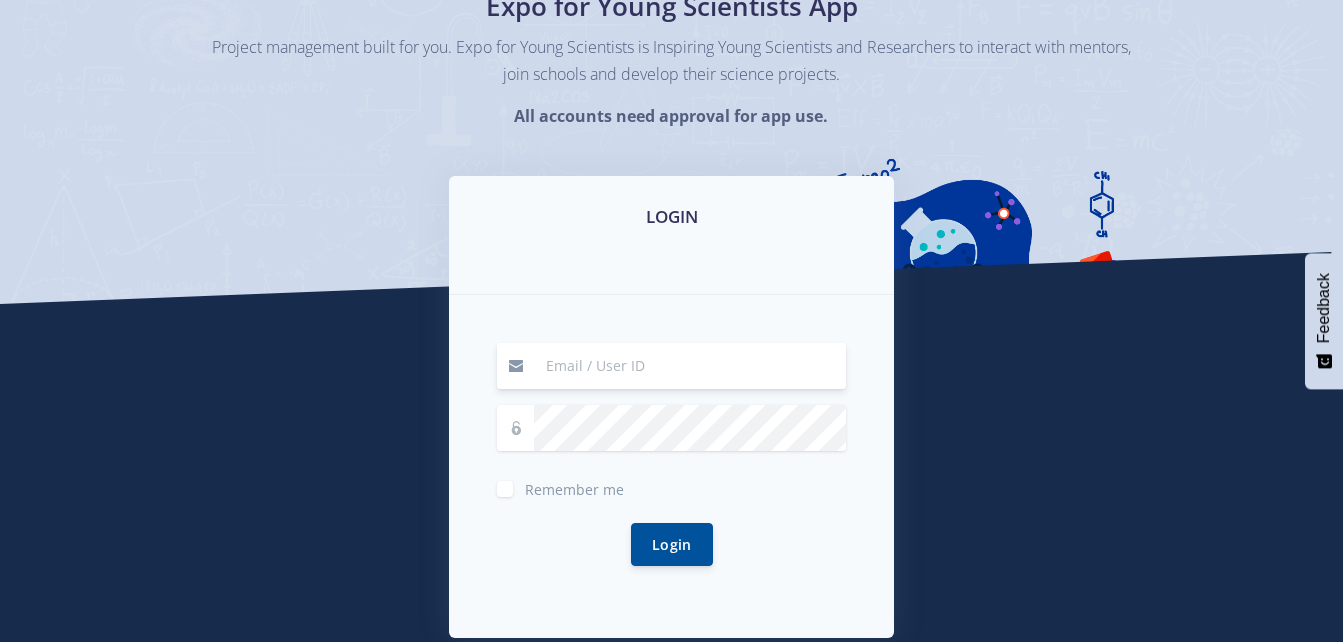click at bounding box center [690, 366] 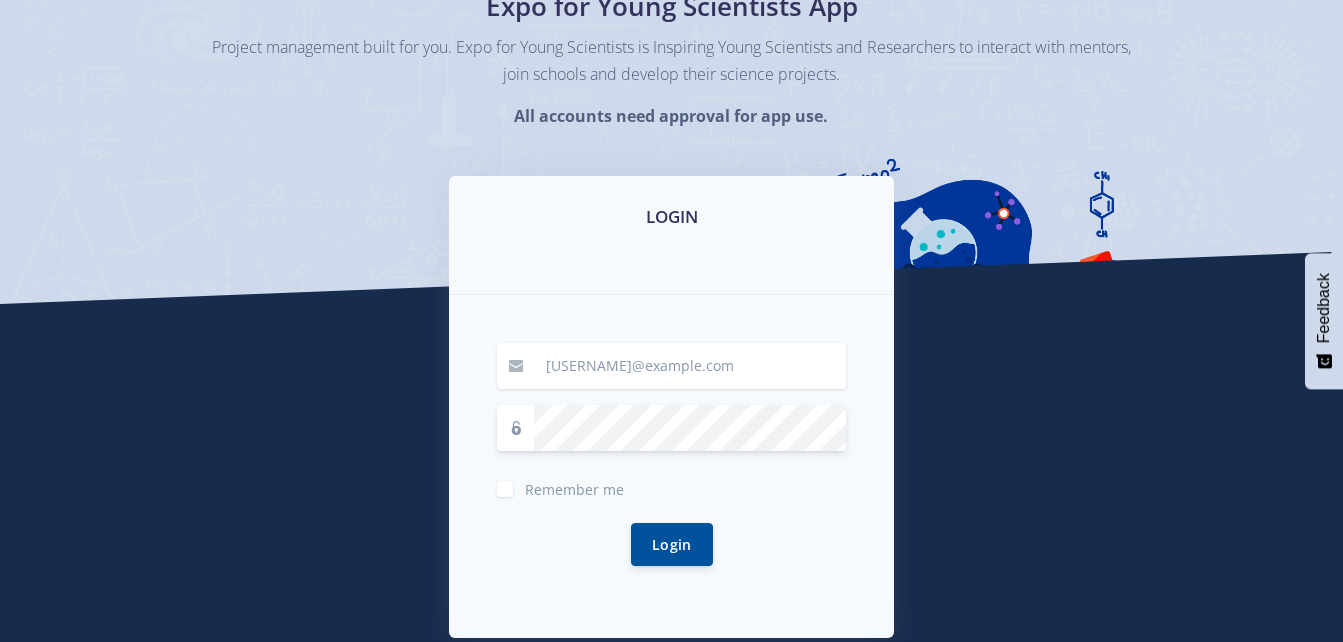 click on "Login" at bounding box center (672, 544) 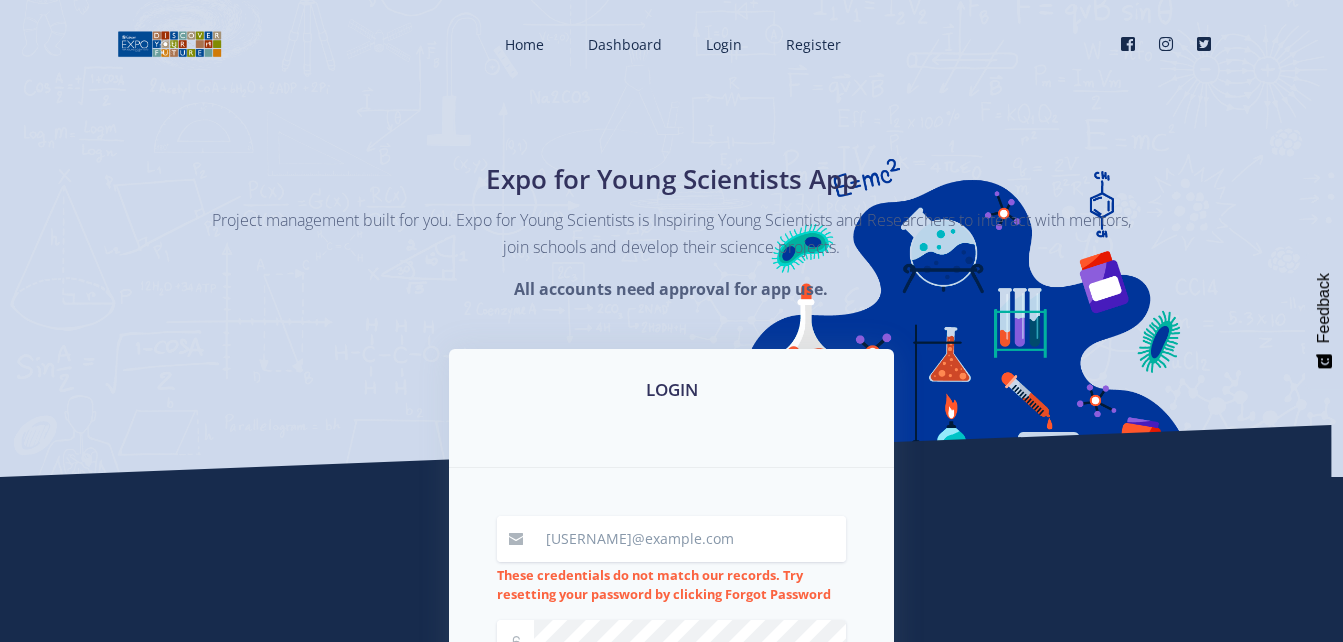 scroll, scrollTop: 0, scrollLeft: 0, axis: both 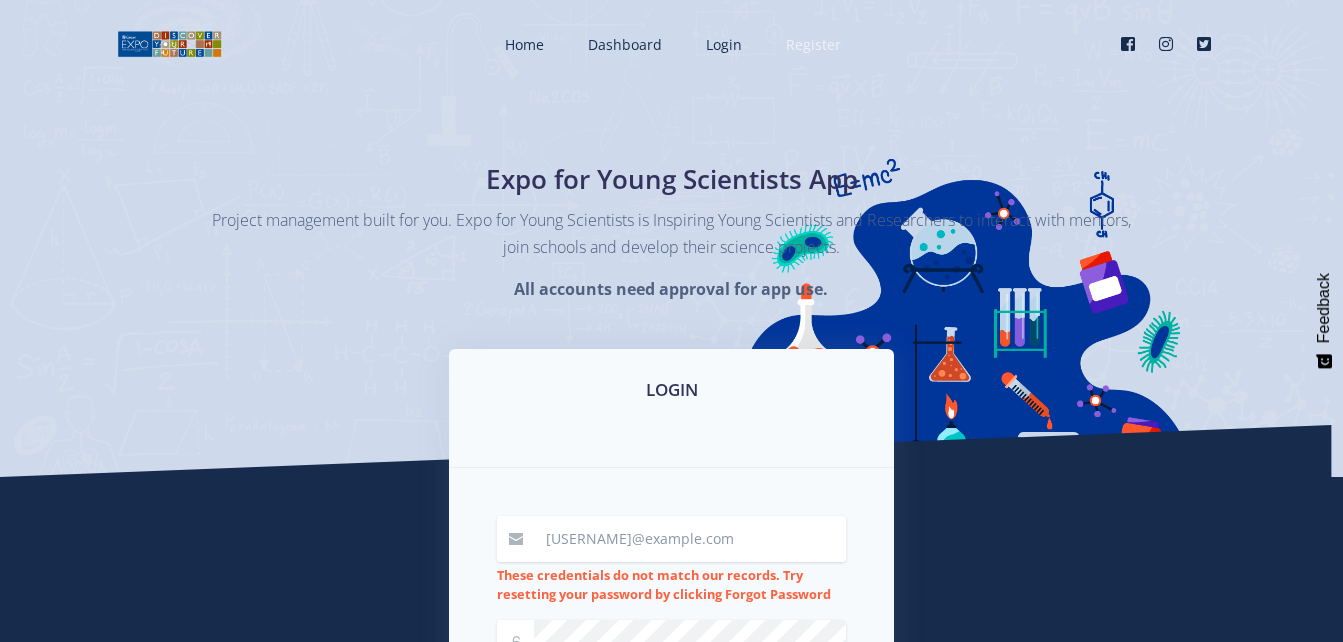 click on "Register" at bounding box center [813, 44] 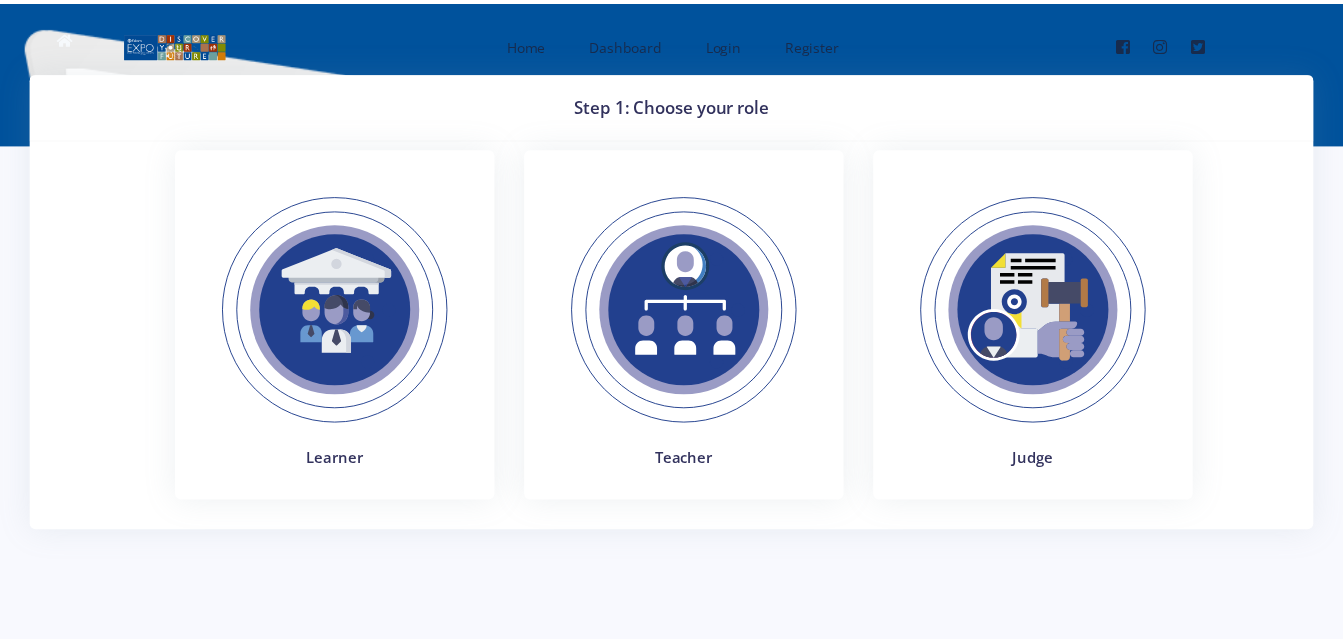 scroll, scrollTop: 0, scrollLeft: 0, axis: both 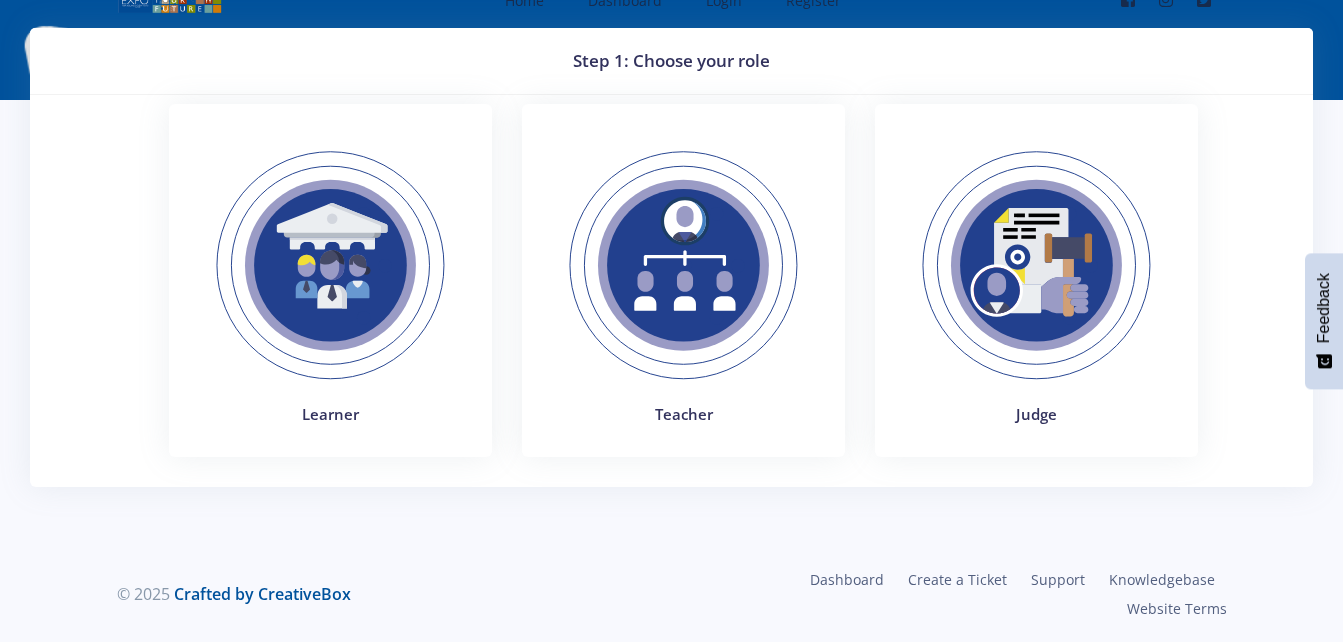 click at bounding box center (683, 265) 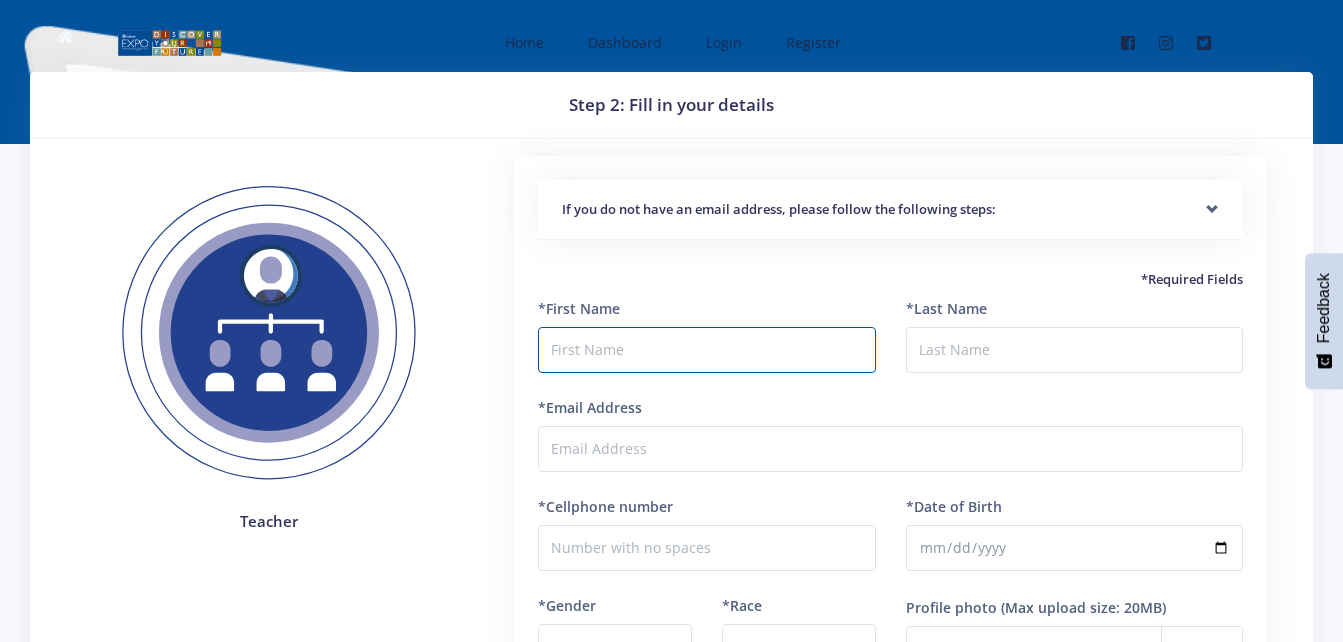 scroll, scrollTop: 0, scrollLeft: 0, axis: both 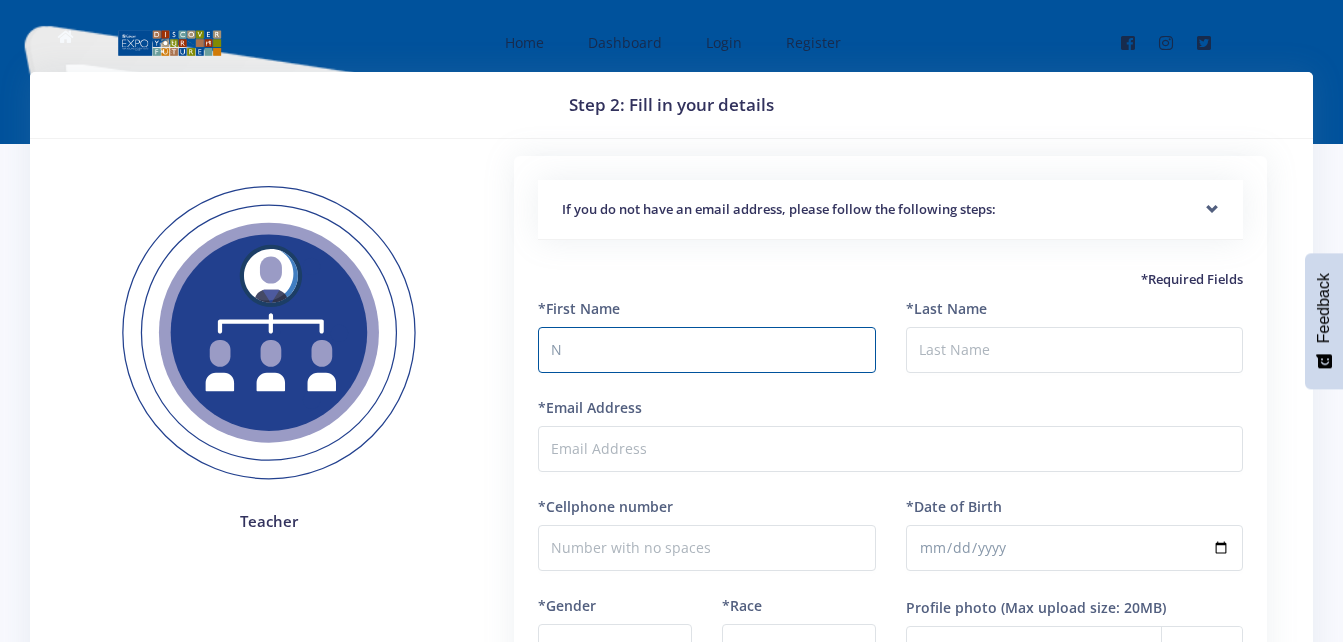 type on "Nothando Thaba" 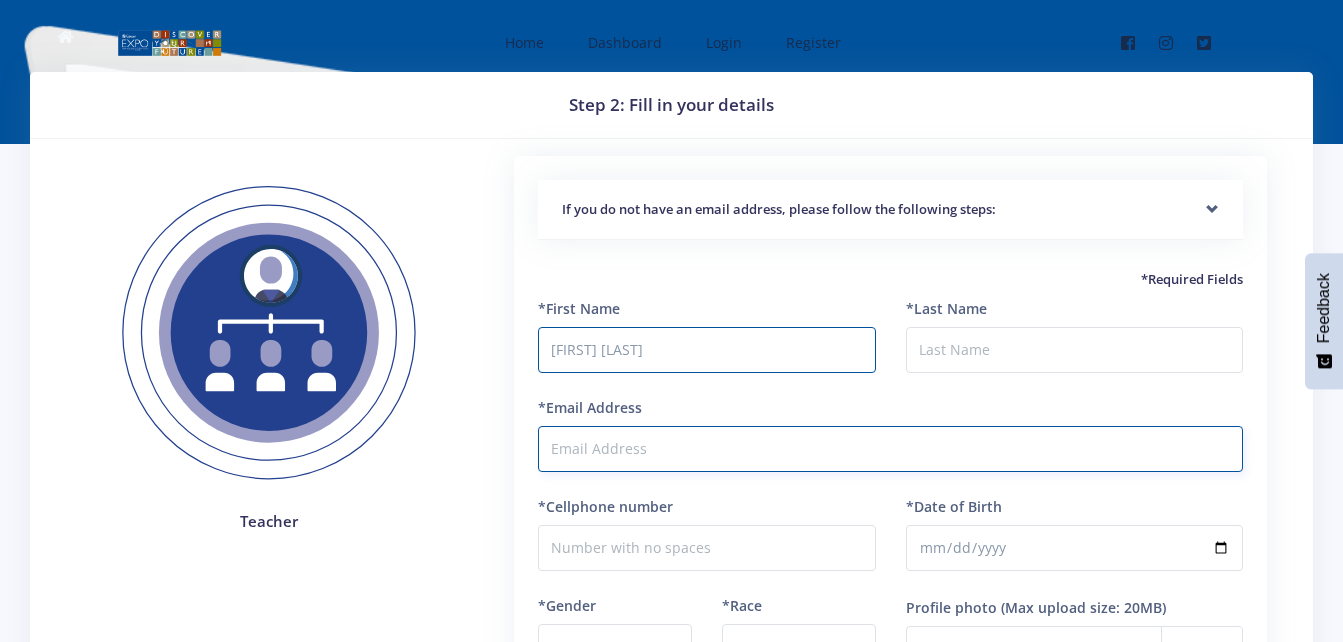 type on "[USERNAME]@example.com" 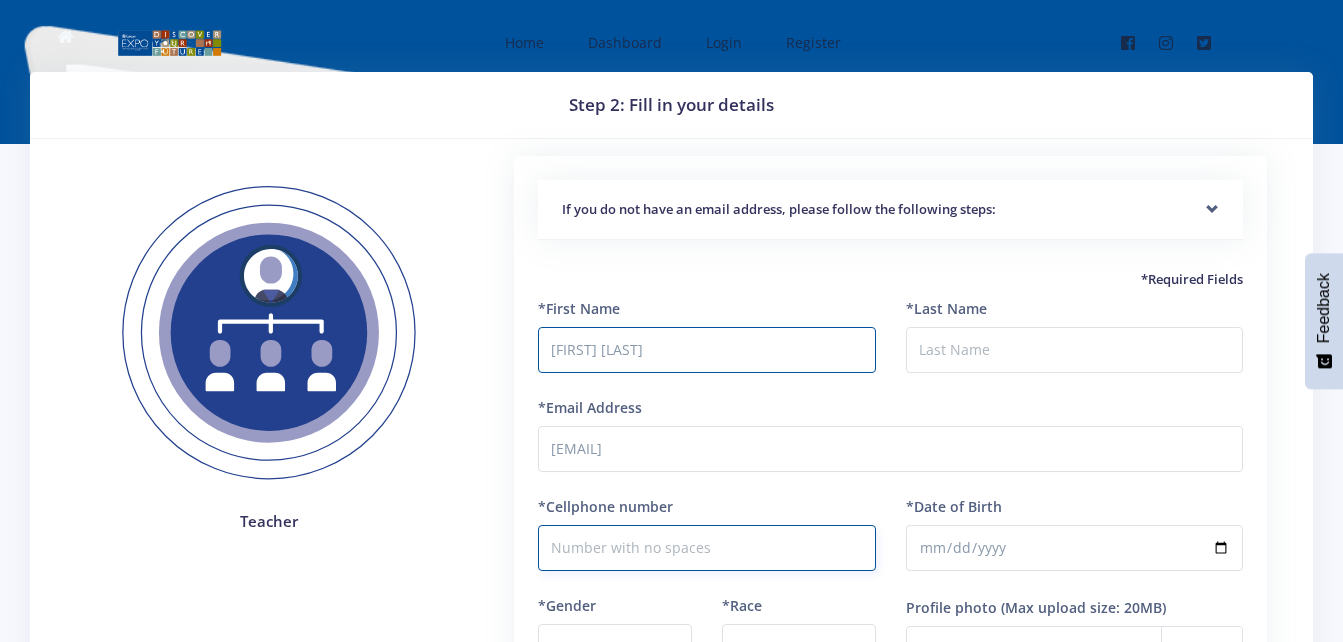 type on "0743659218" 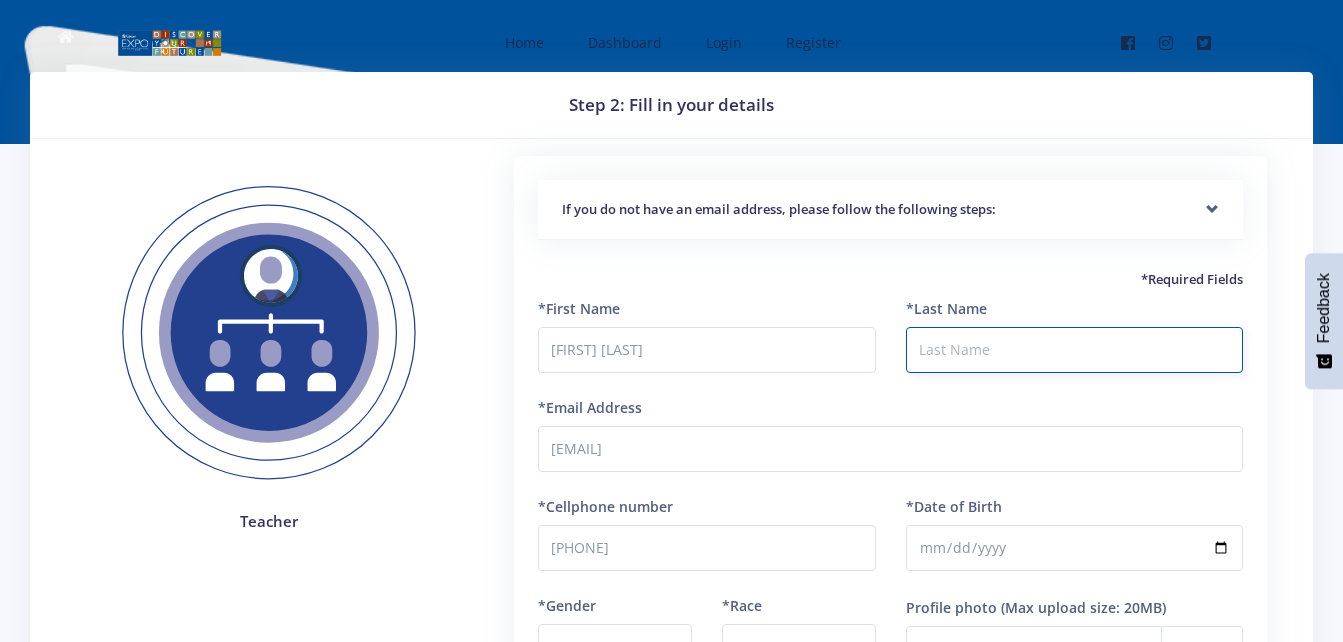click on "*Last Name" at bounding box center (1074, 350) 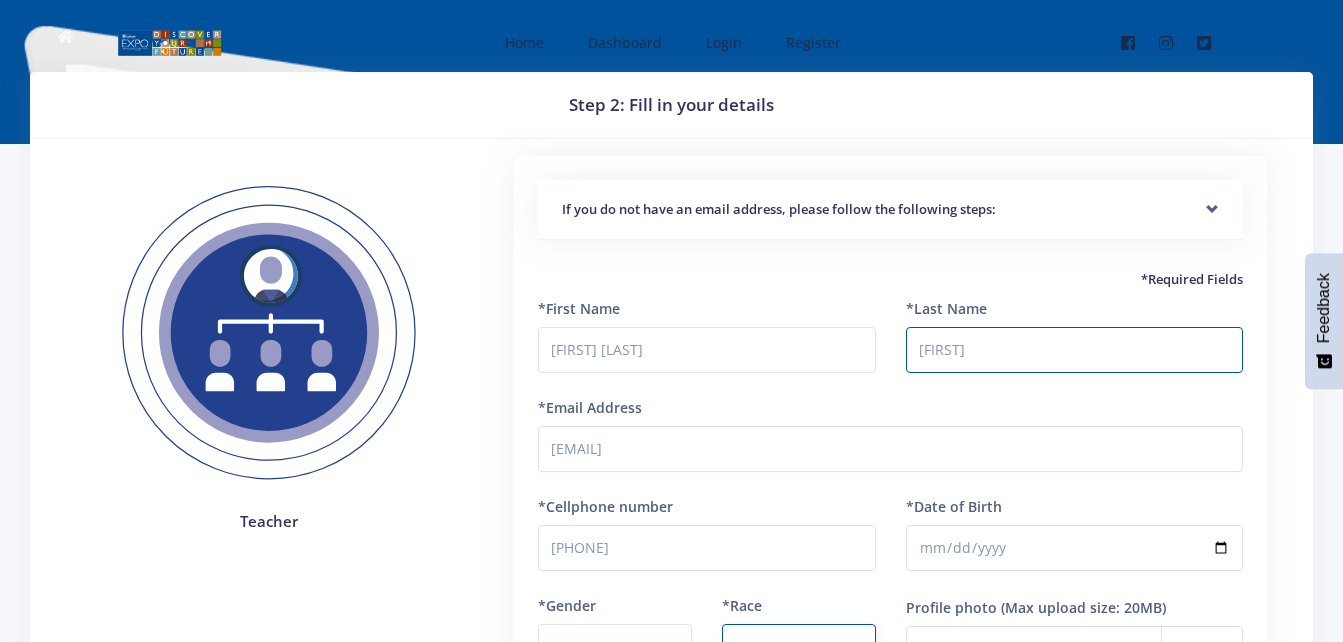 select on "African" 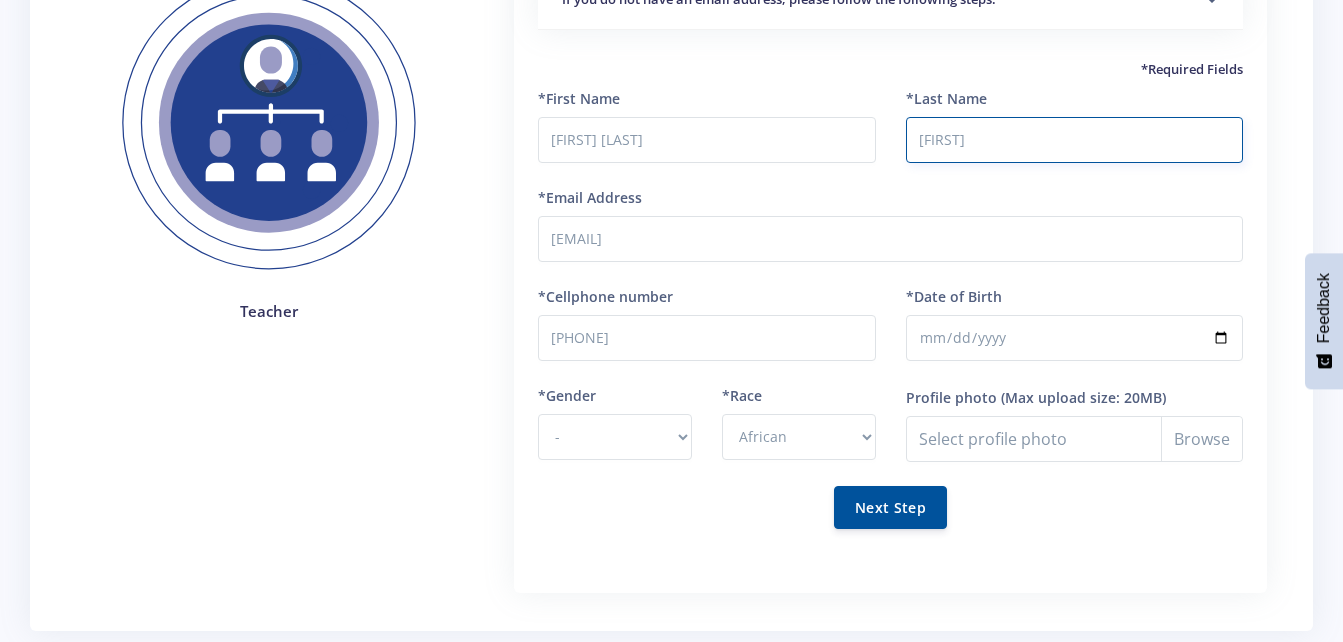 scroll, scrollTop: 232, scrollLeft: 0, axis: vertical 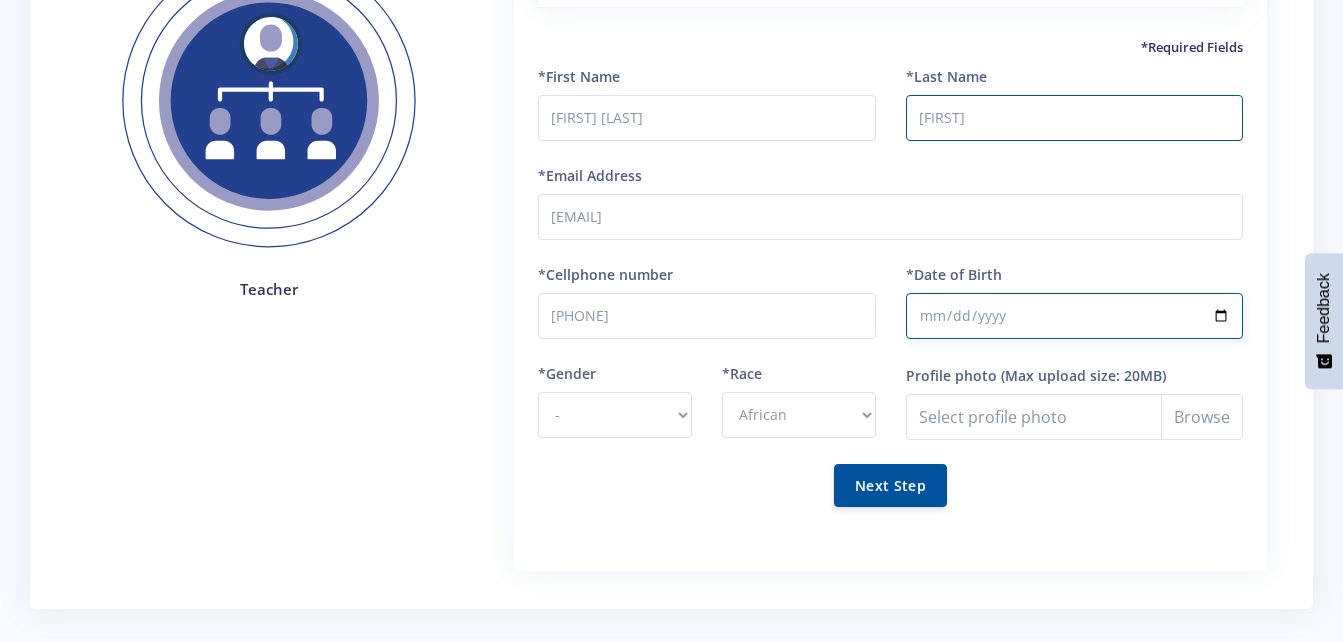 click on "*Date of Birth" at bounding box center [1074, 316] 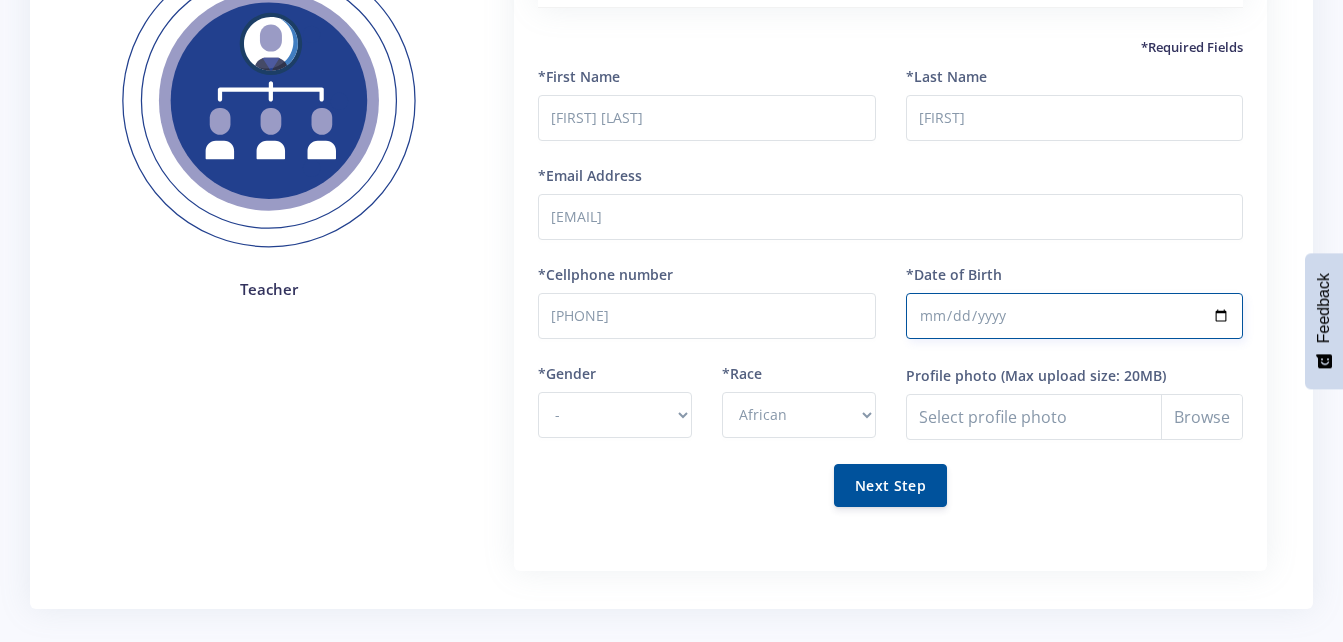 type on "1998-08-22" 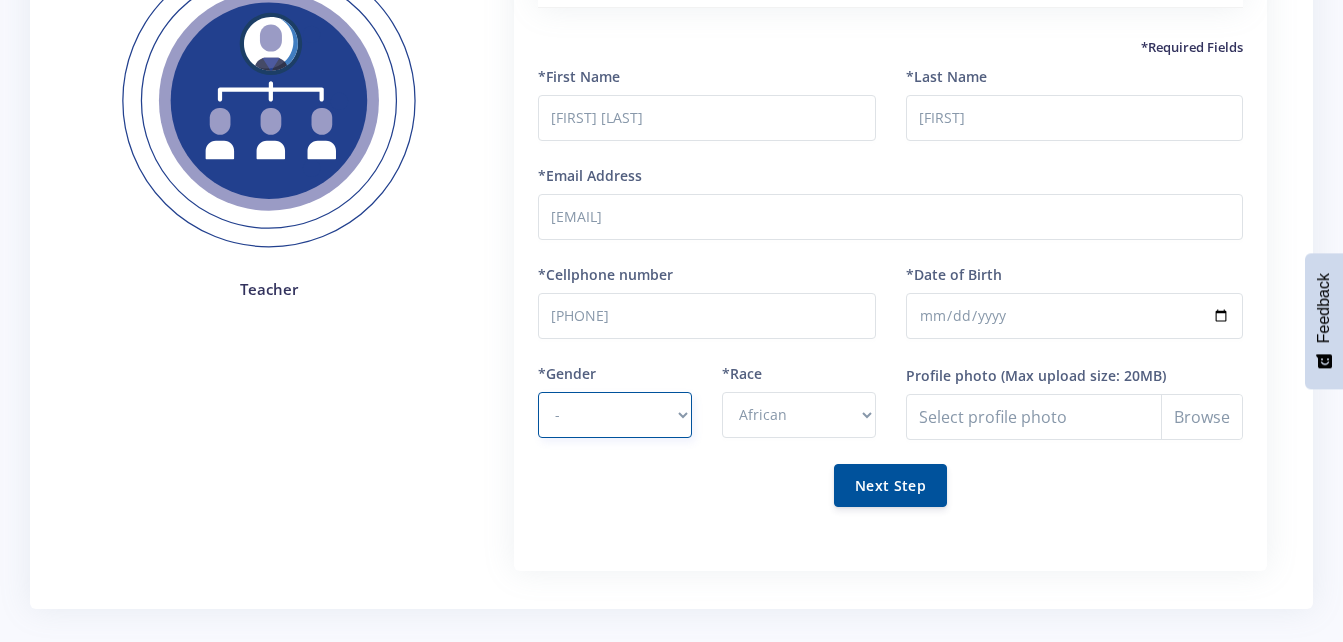 click on "-
Male
Female" at bounding box center (615, 415) 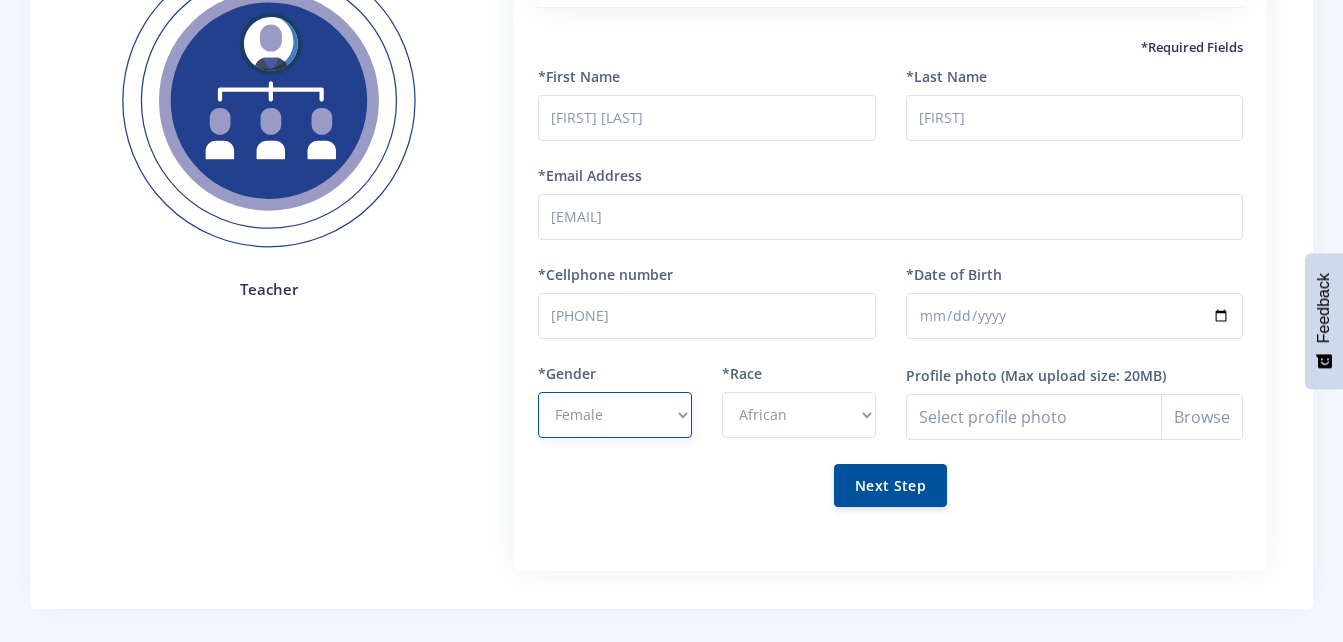 click on "-
Male
Female" at bounding box center (615, 415) 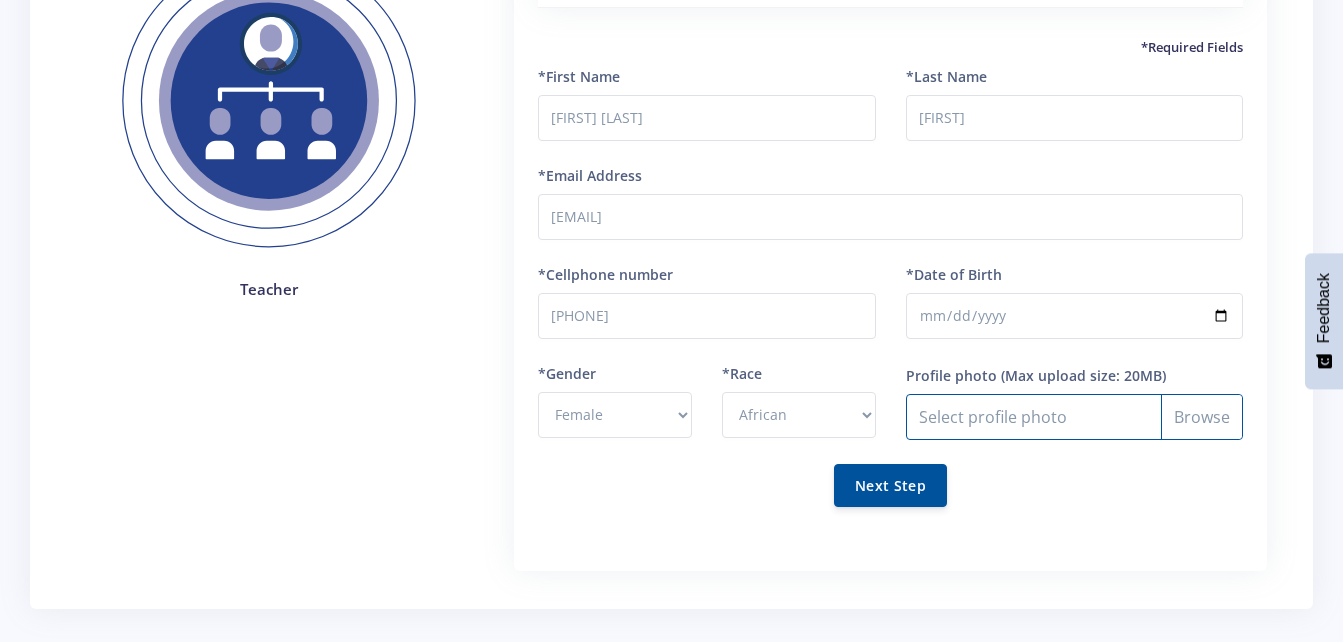 click on "Profile photo" at bounding box center [1074, 417] 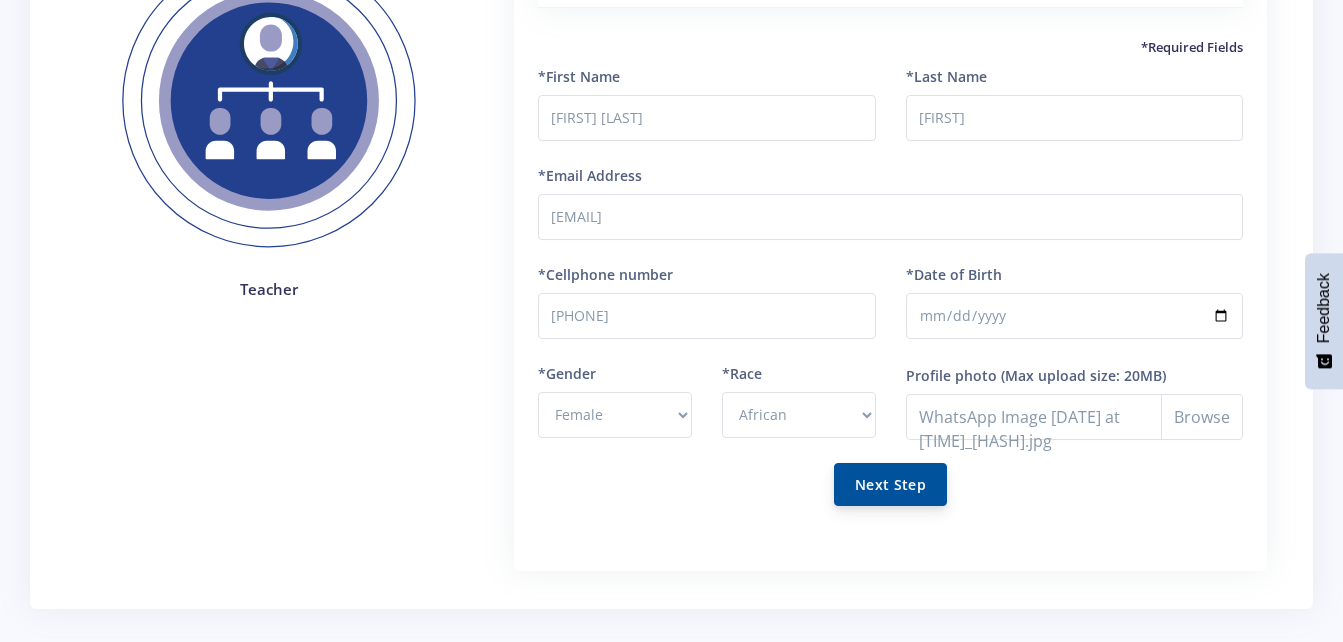 click on "Next
Step" at bounding box center [890, 484] 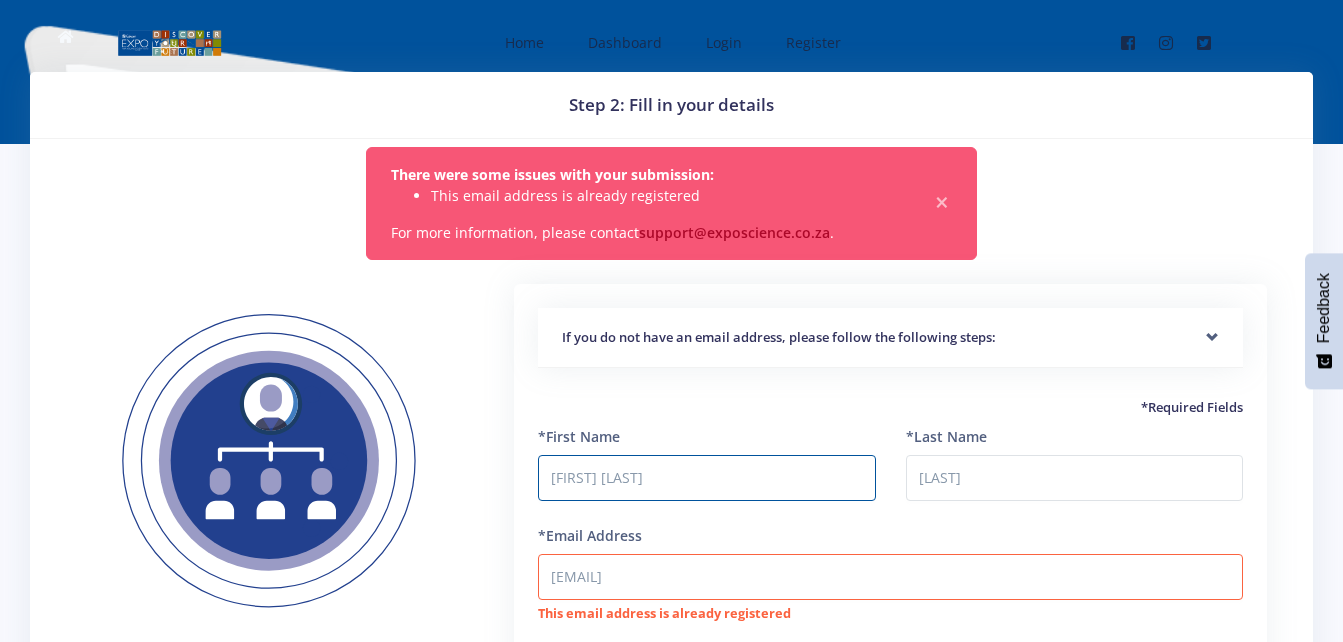 scroll, scrollTop: 0, scrollLeft: 0, axis: both 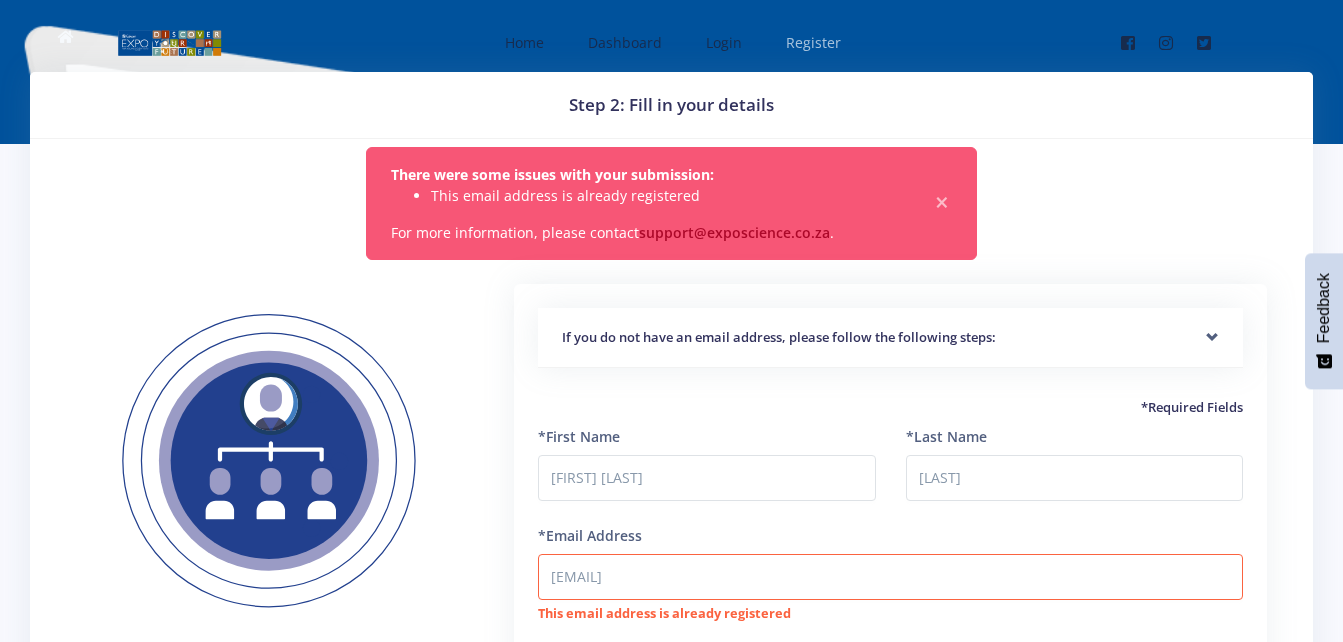 click on "Register" at bounding box center (813, 42) 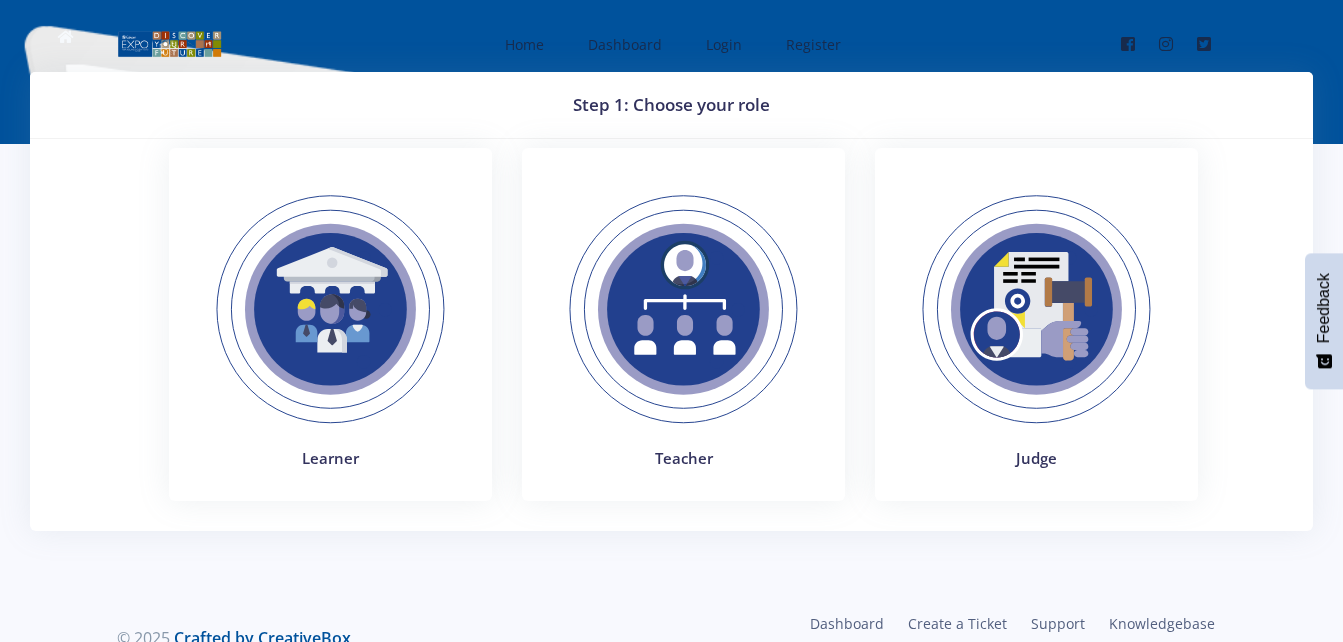 scroll, scrollTop: 0, scrollLeft: 0, axis: both 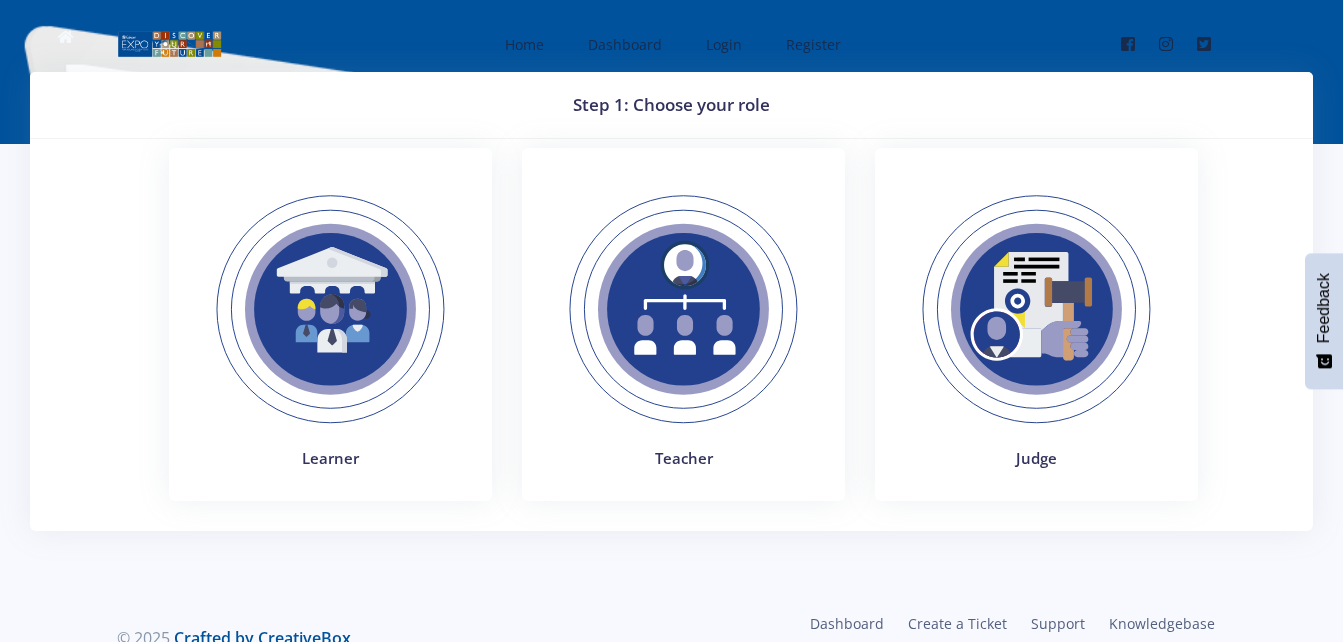 click at bounding box center (1036, 309) 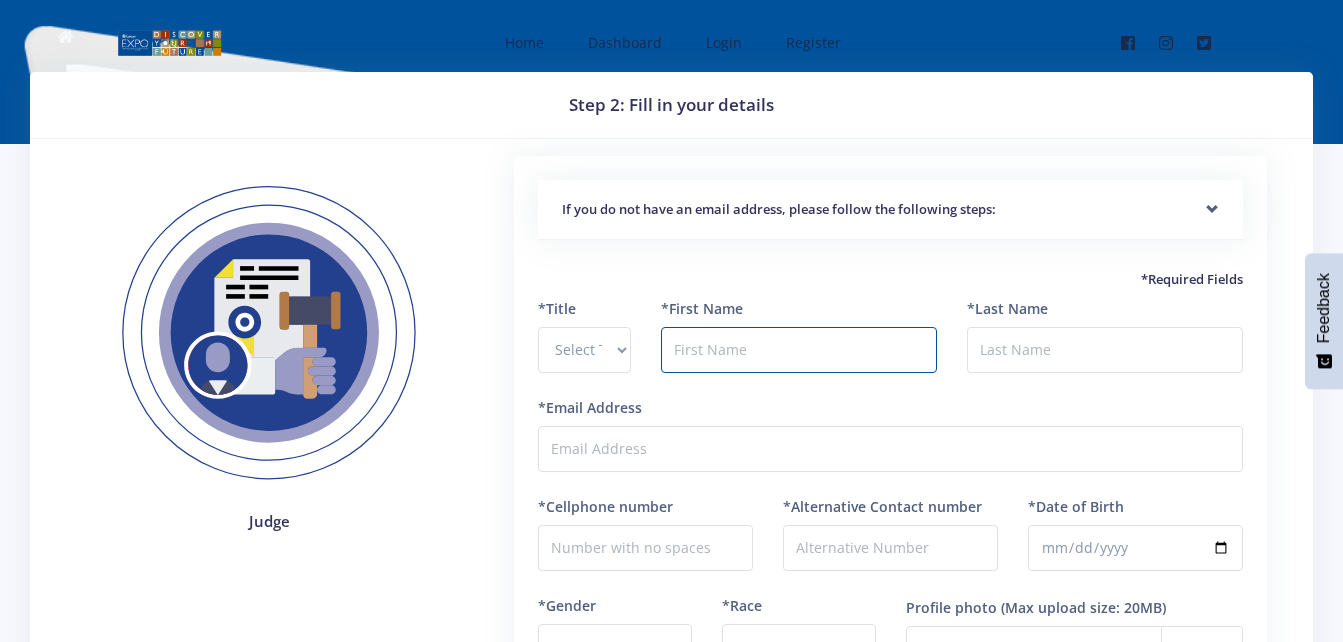 scroll, scrollTop: 0, scrollLeft: 0, axis: both 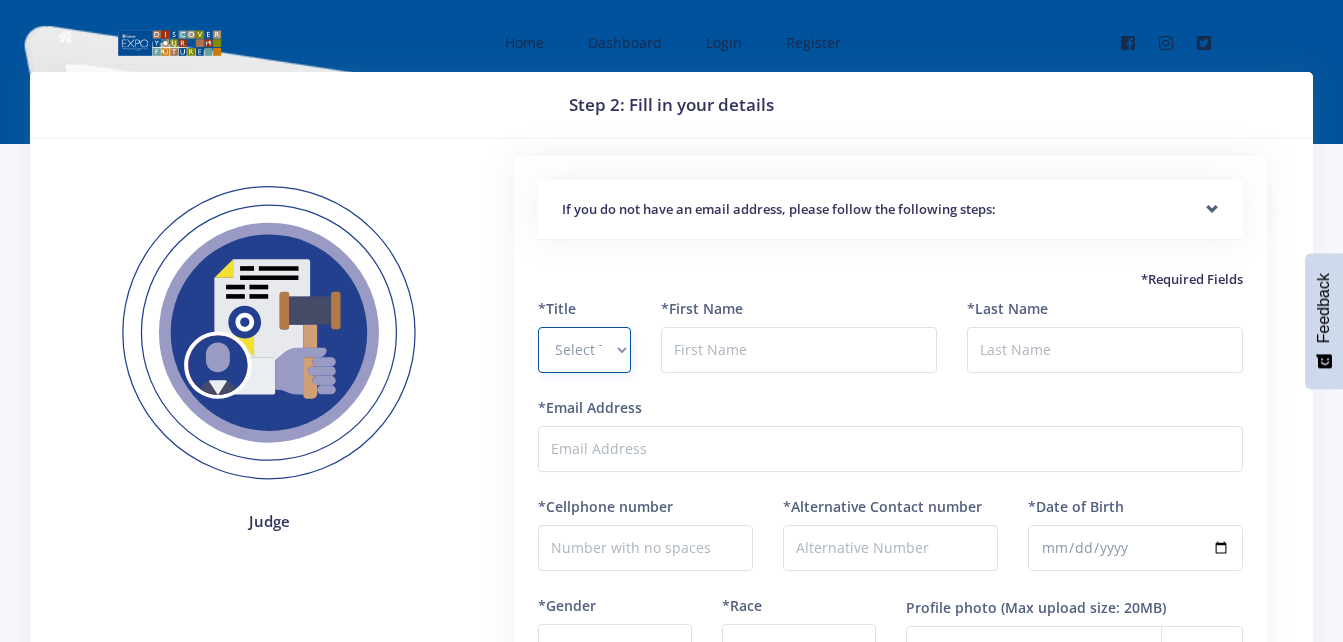 click on "Select Title
Prof
Dr
Mr
Mrs
Ms
Other" at bounding box center (584, 350) 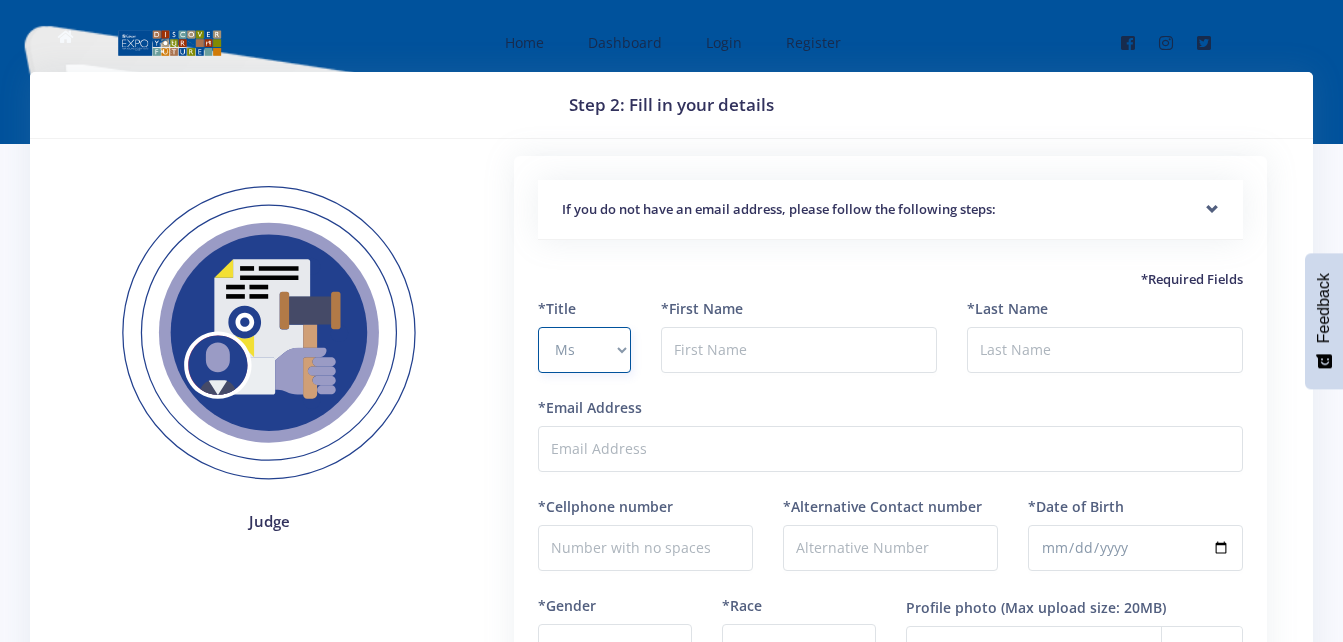 click on "Select Title
Prof
Dr
Mr
Mrs
Ms
Other" at bounding box center (584, 350) 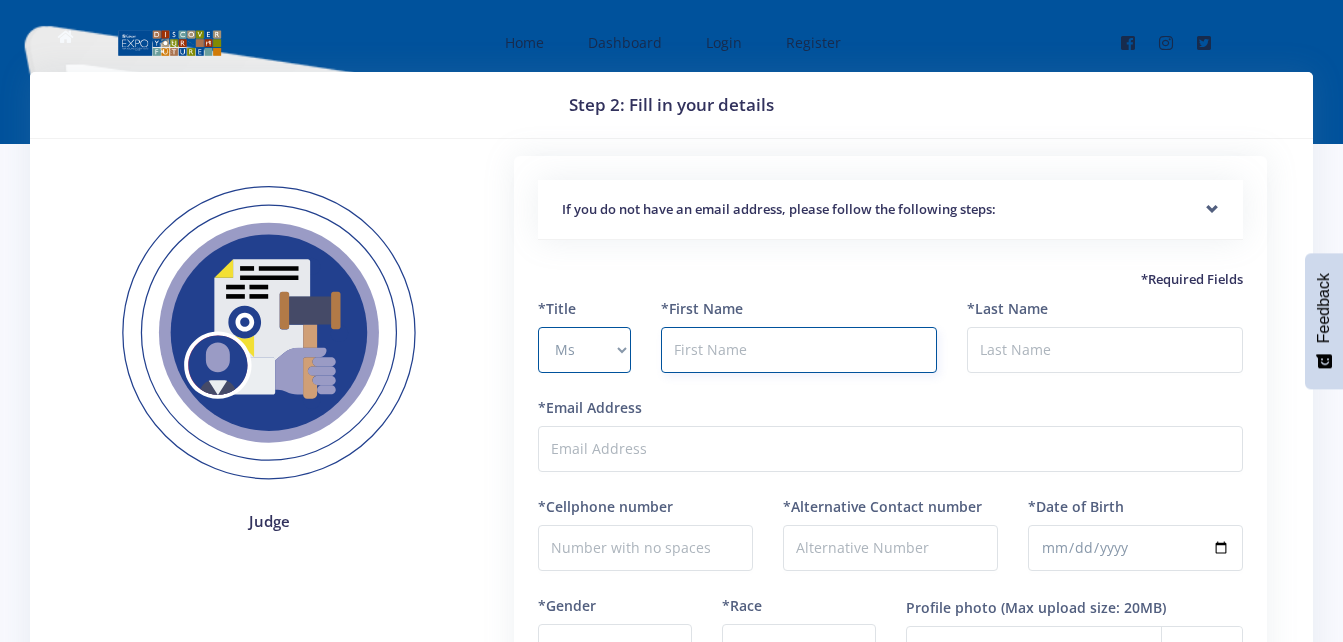 click at bounding box center [799, 350] 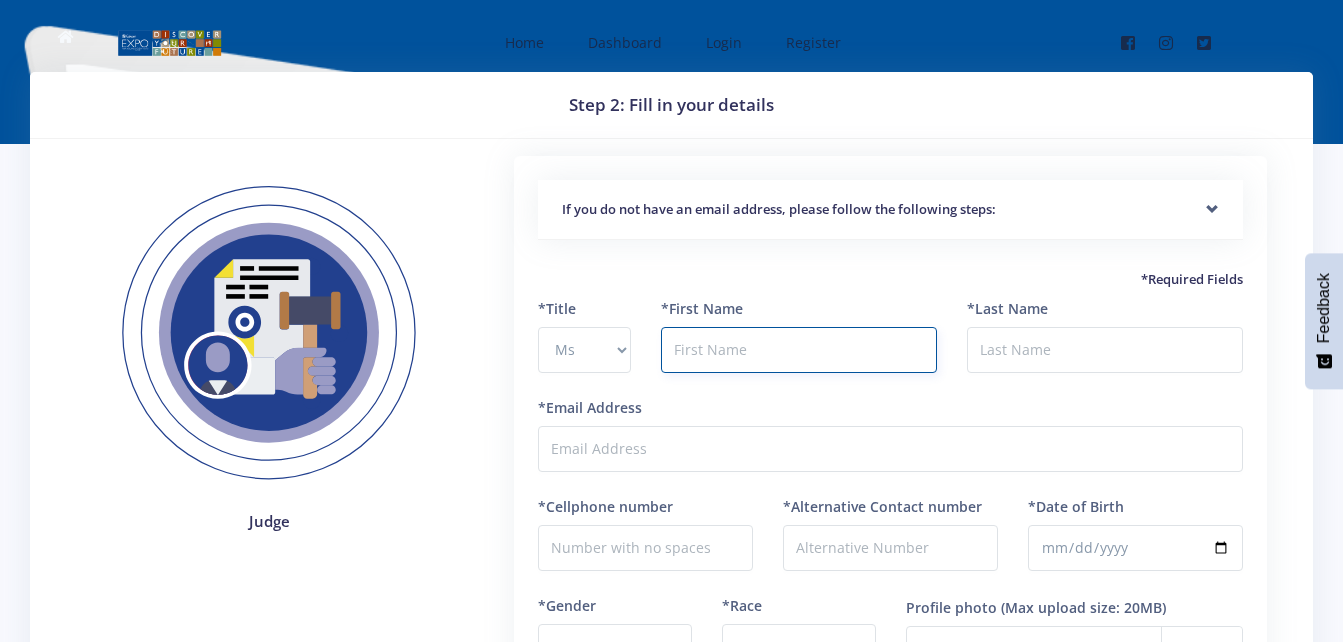 type on "[FIRST] [LAST]" 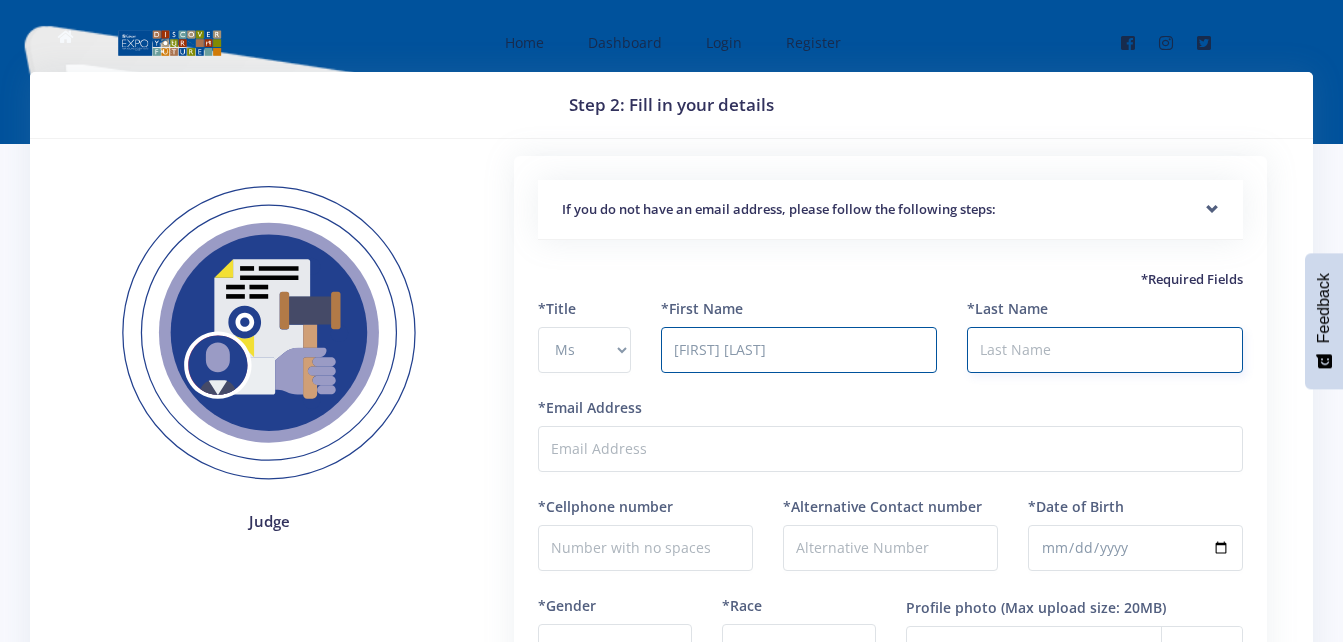type on "[LAST]" 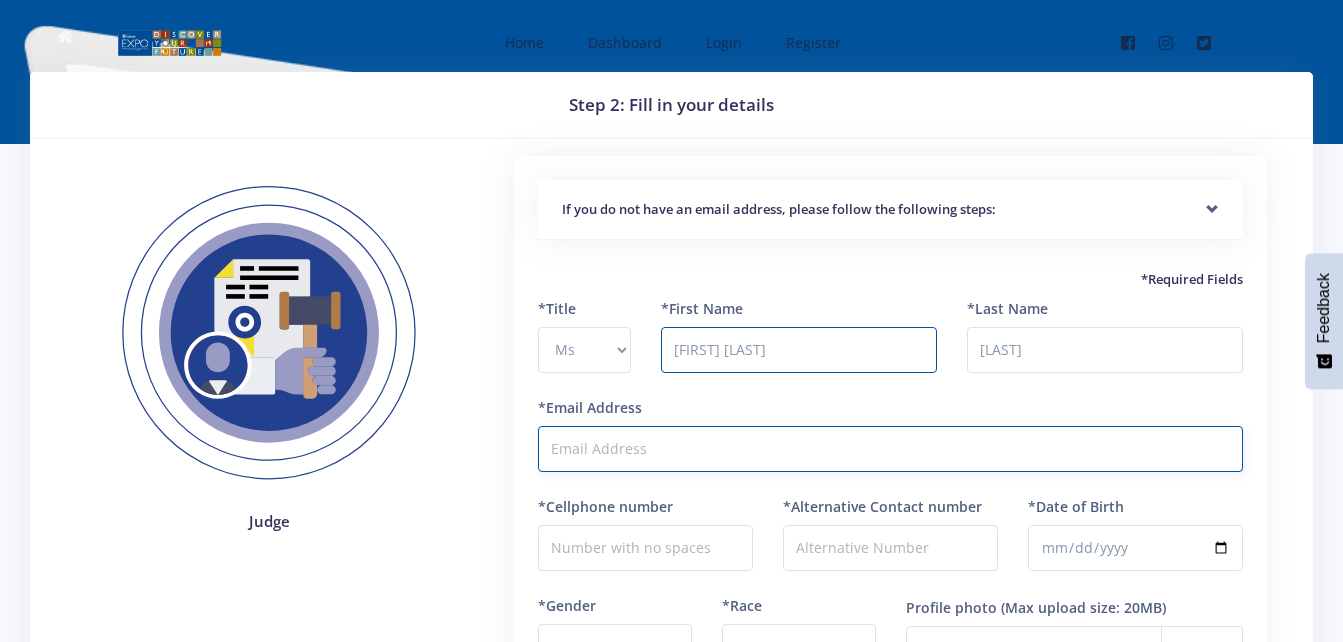 type on "[EMAIL]" 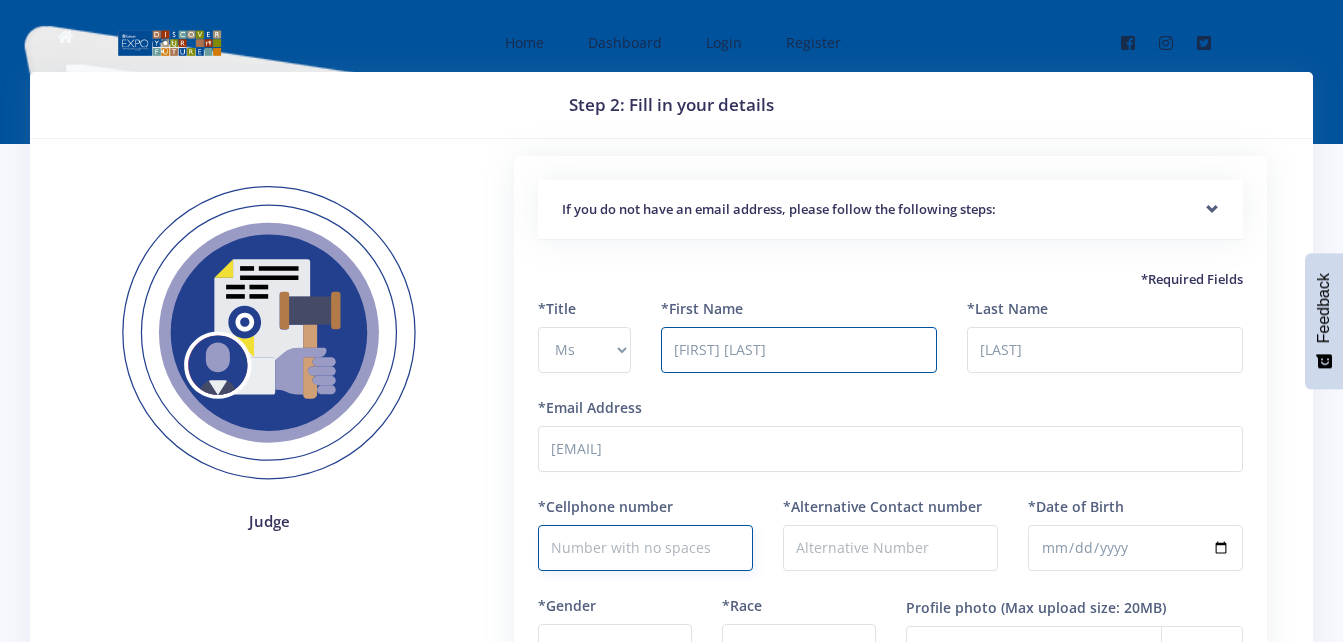 type on "[PHONE]" 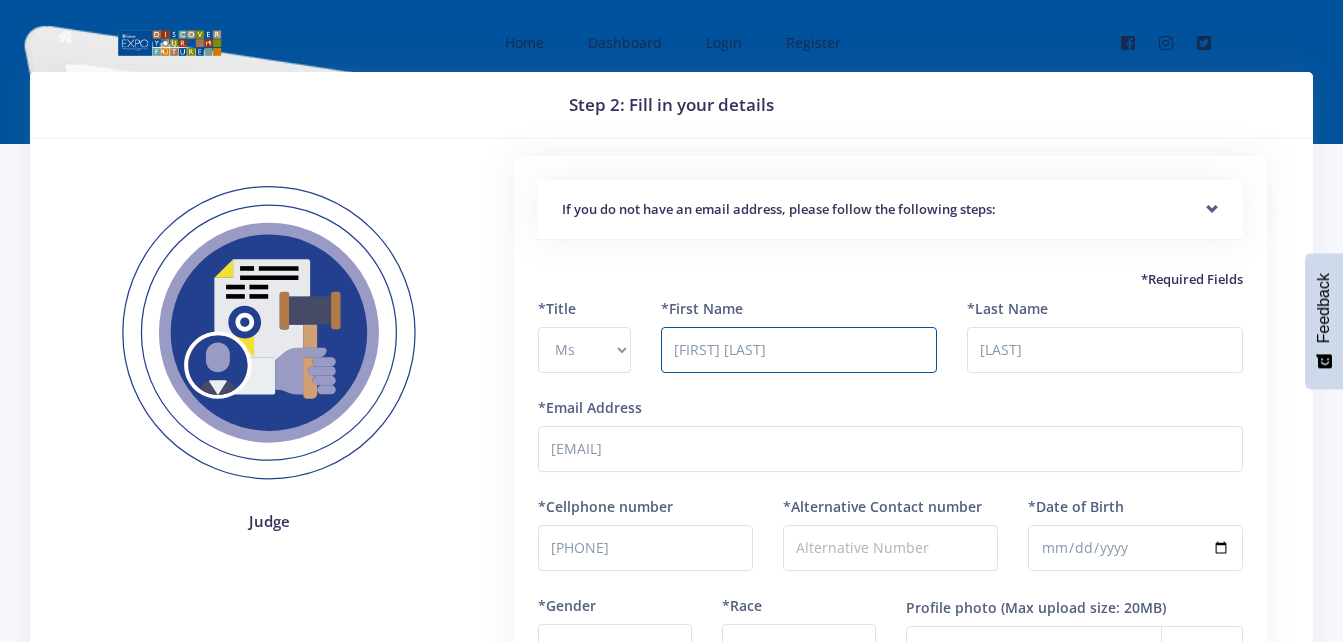 type on "1998-08-22" 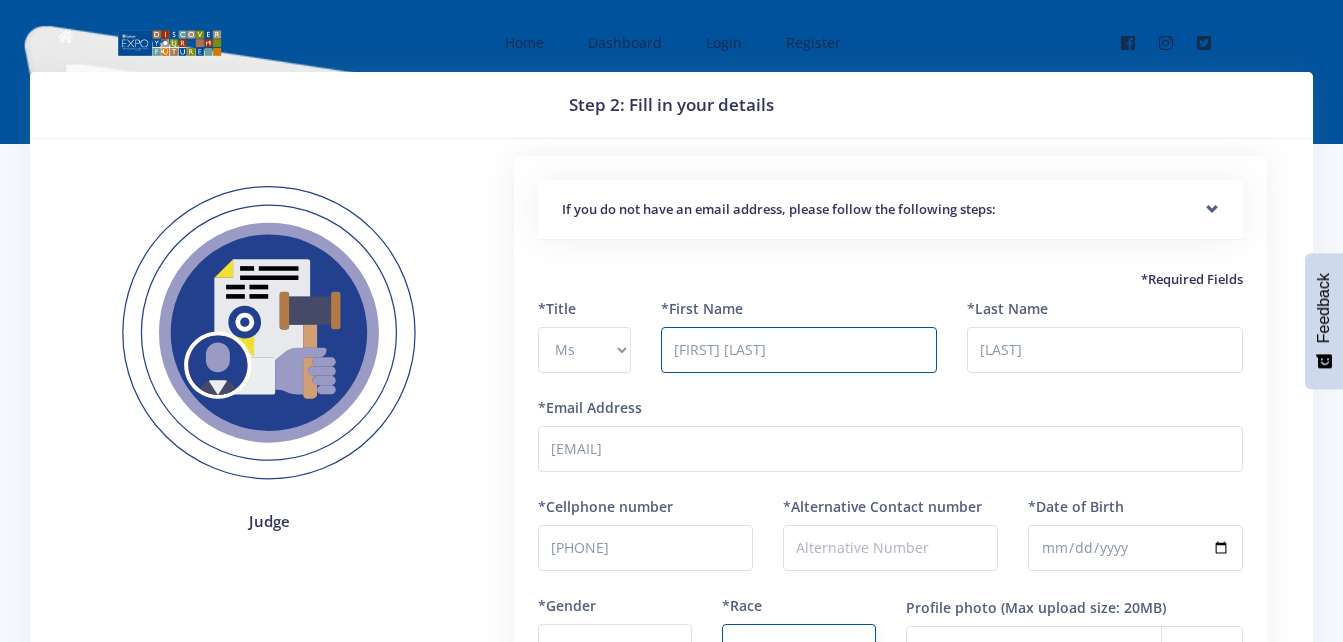 select on "African" 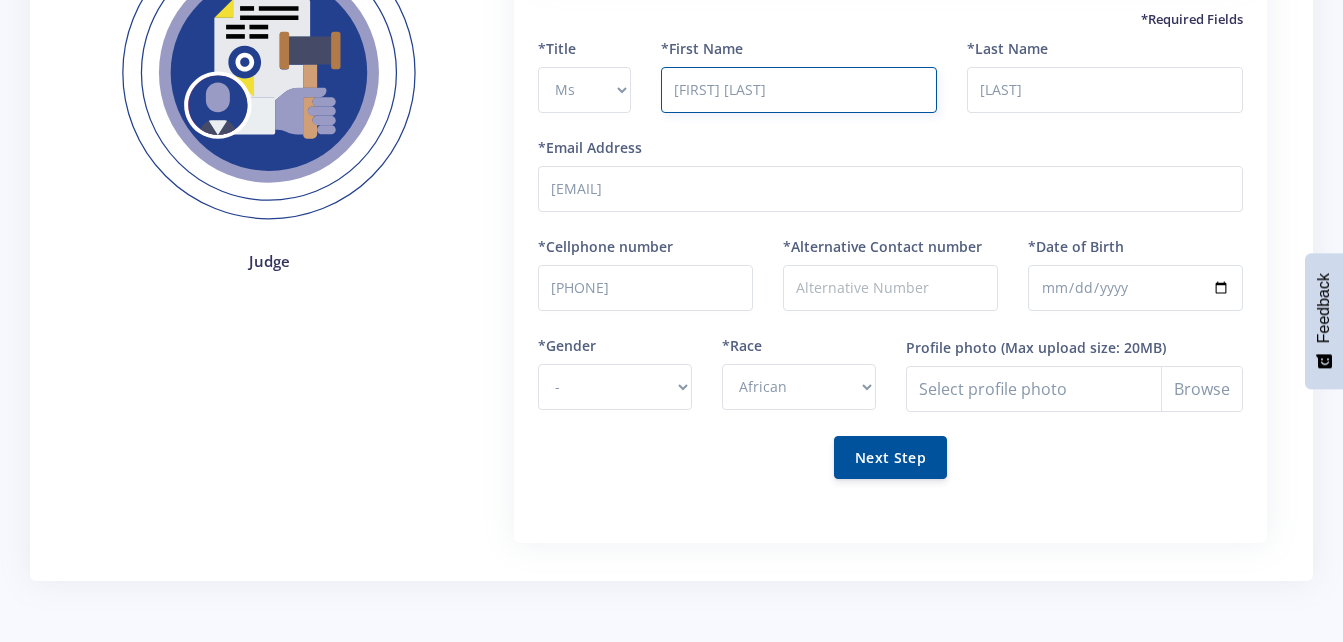 scroll, scrollTop: 262, scrollLeft: 0, axis: vertical 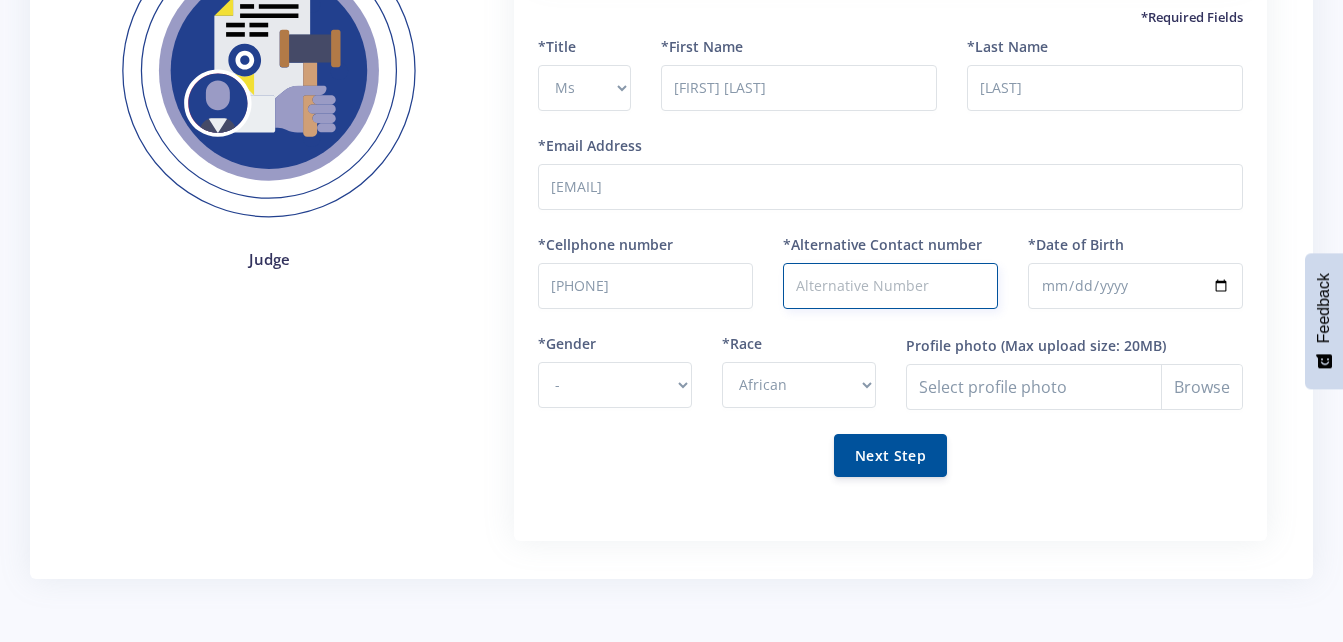click on "*Alternative Contact number" at bounding box center [890, 286] 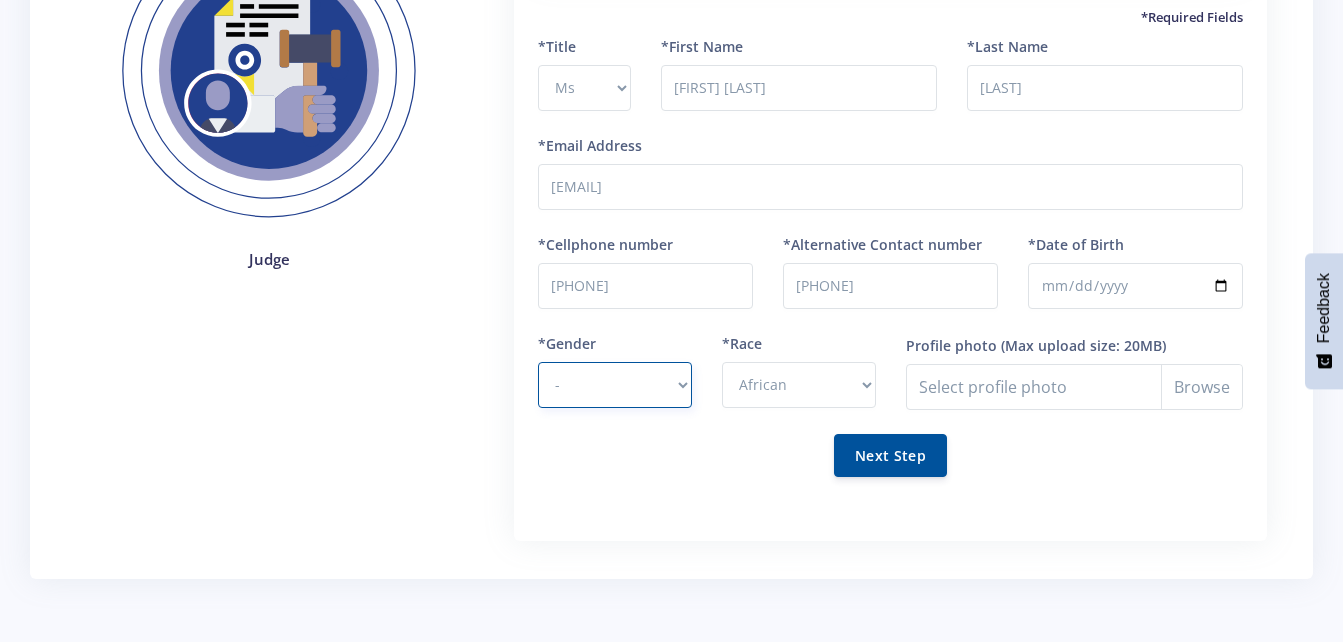 click on "-
Male
Female" at bounding box center [615, 385] 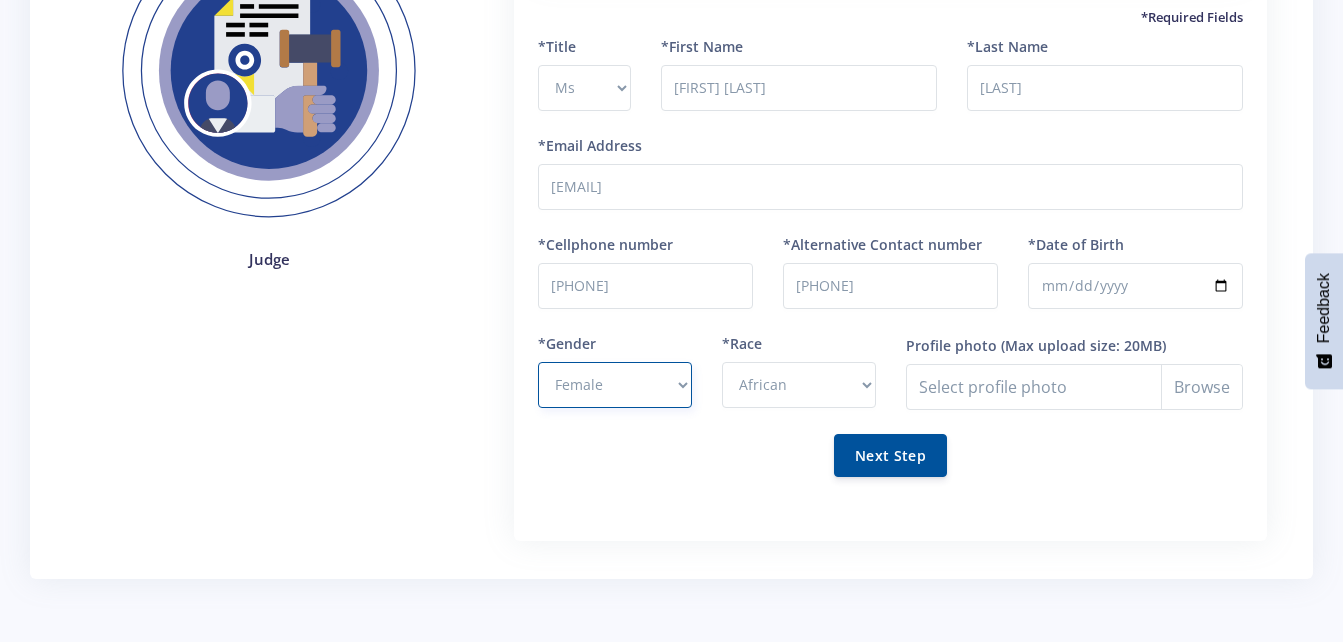 click on "-
Male
Female" at bounding box center (615, 385) 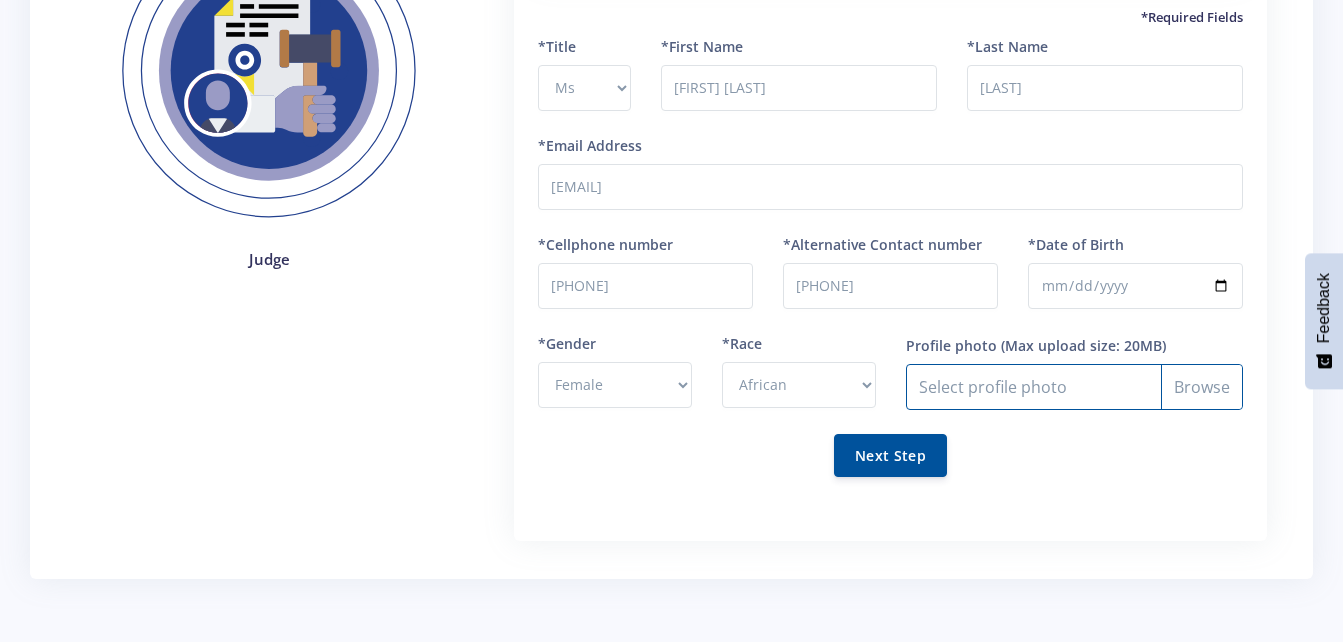 click on "Profile photo" at bounding box center [1074, 387] 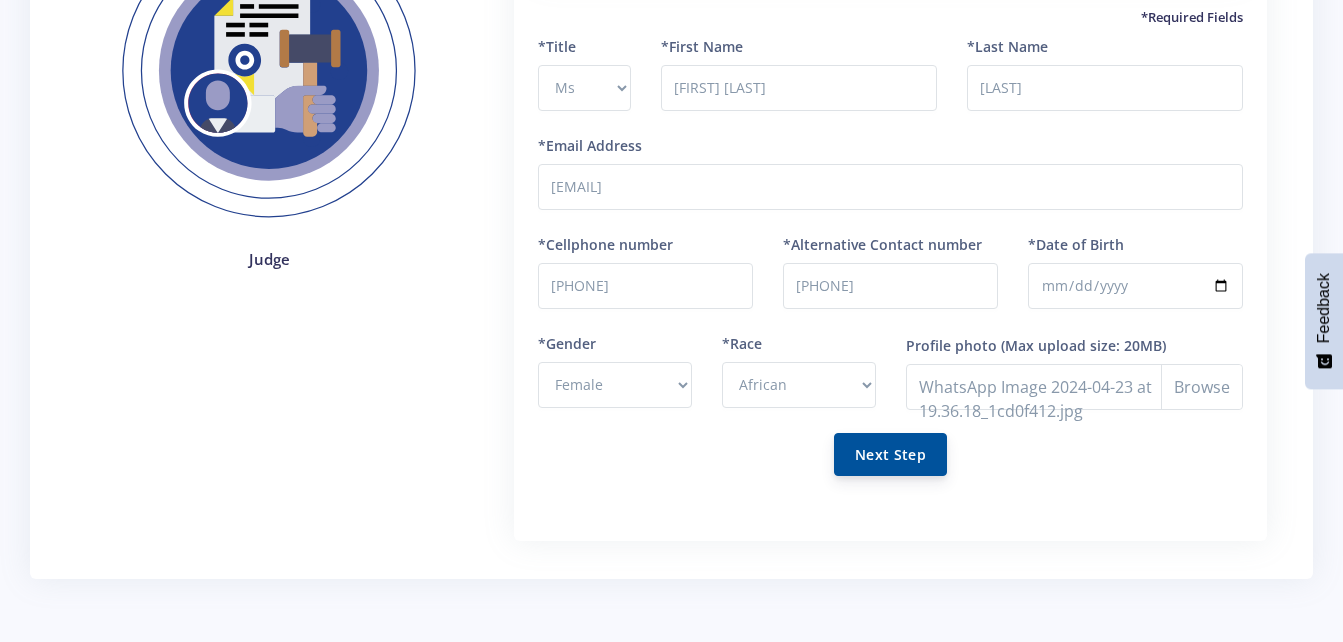 click on "Next
Step" at bounding box center [890, 454] 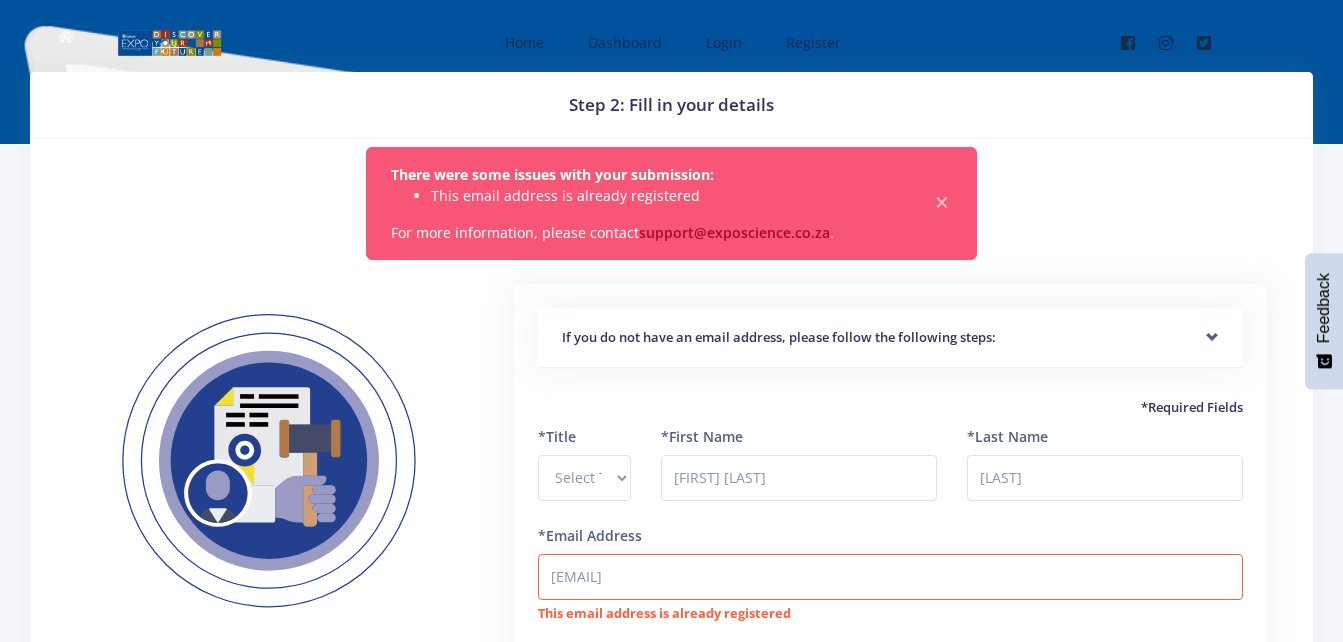 scroll, scrollTop: 0, scrollLeft: 0, axis: both 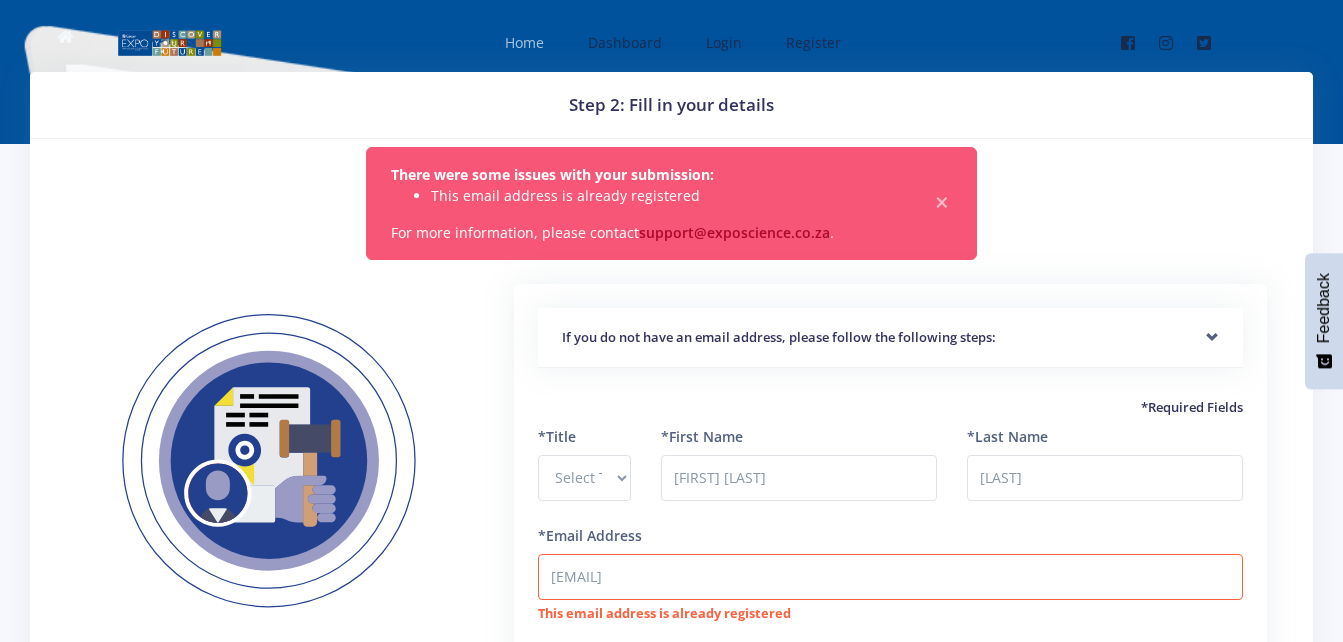 click on "Home" at bounding box center [524, 42] 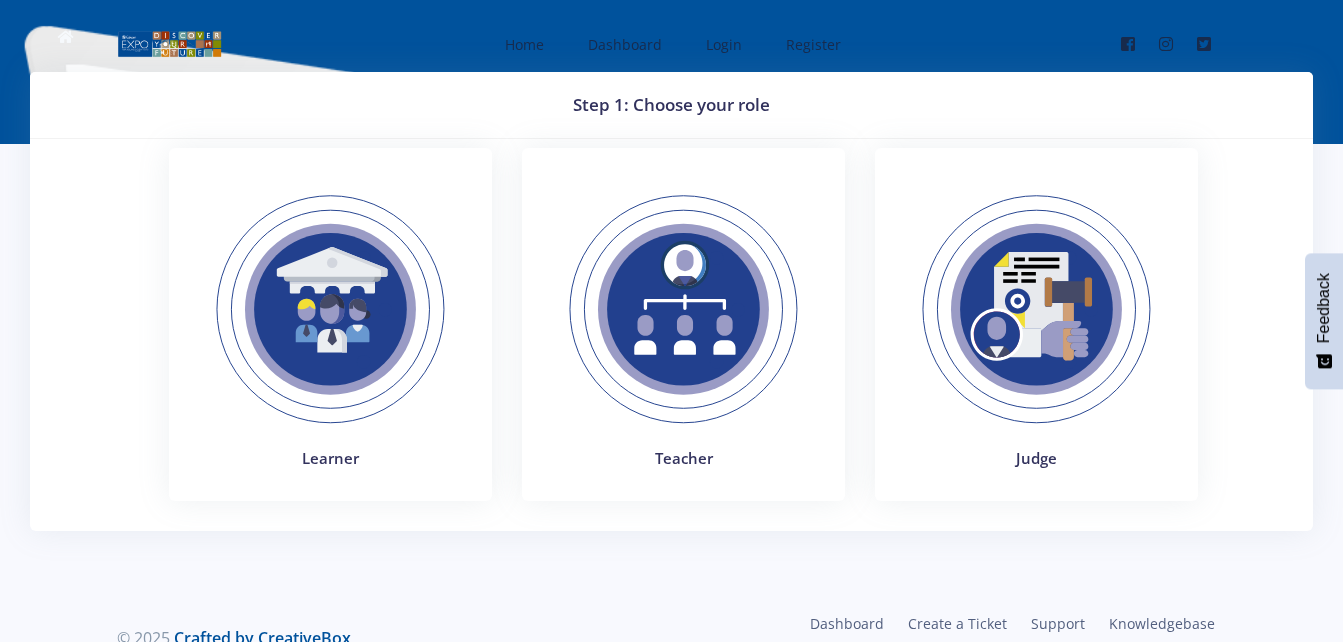 scroll, scrollTop: 0, scrollLeft: 0, axis: both 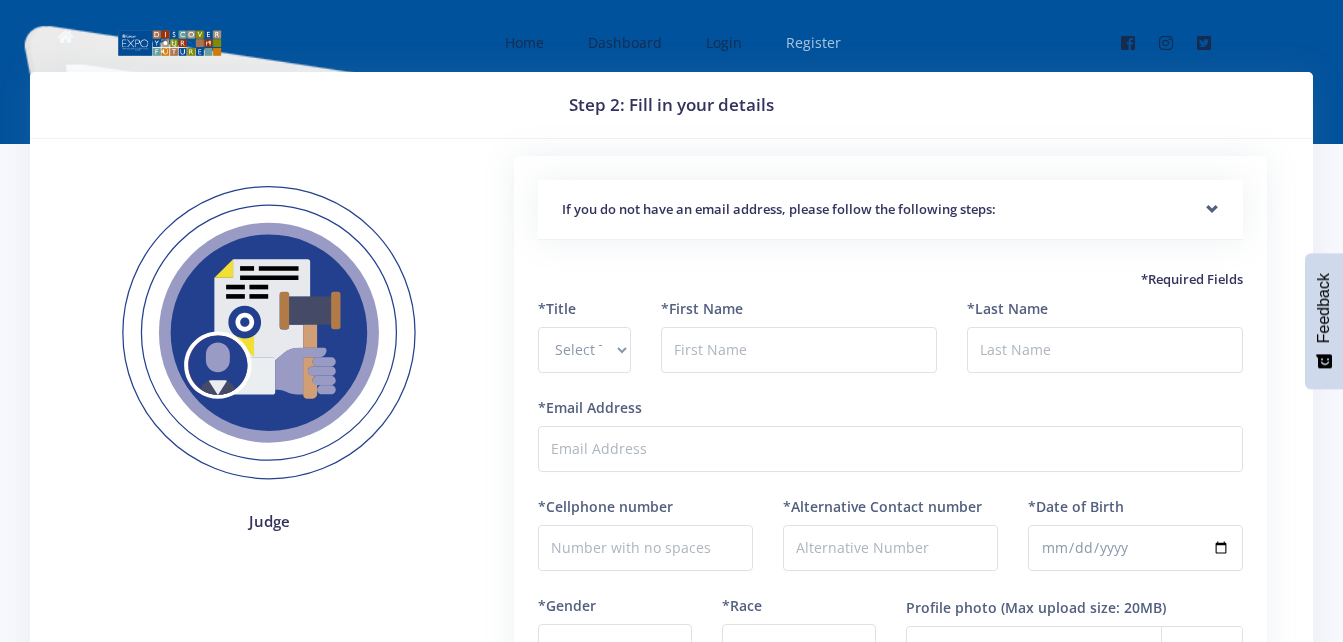 click on "Register" at bounding box center [813, 42] 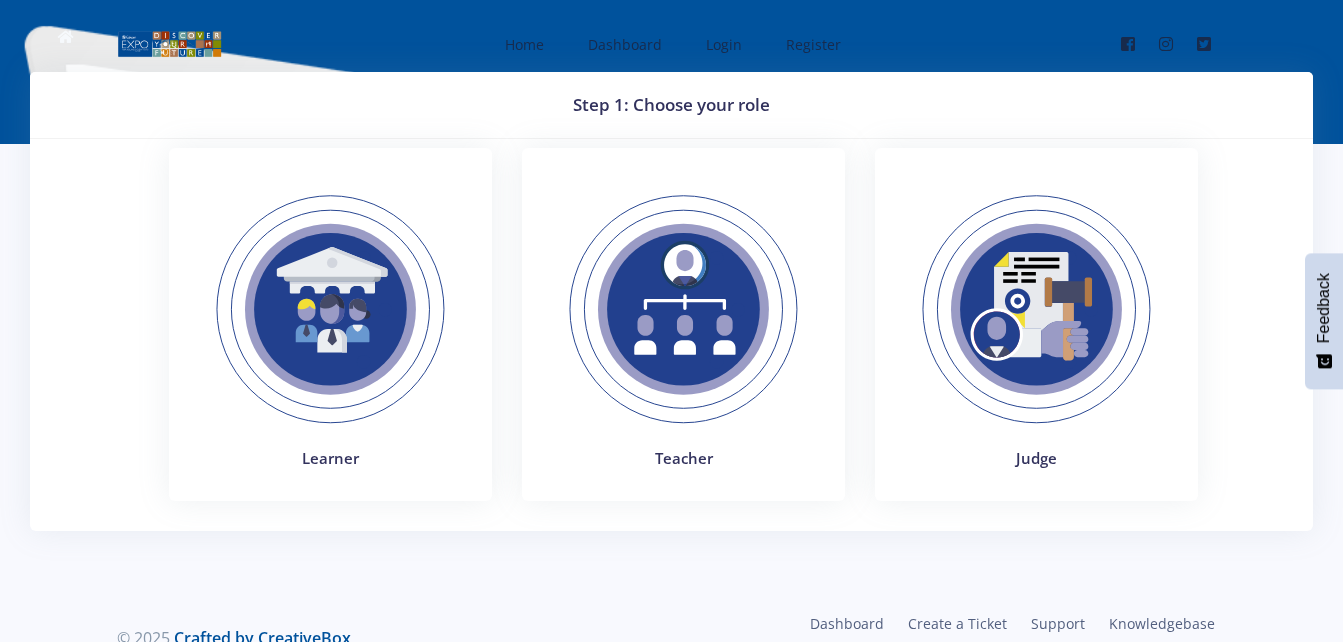 scroll, scrollTop: 0, scrollLeft: 0, axis: both 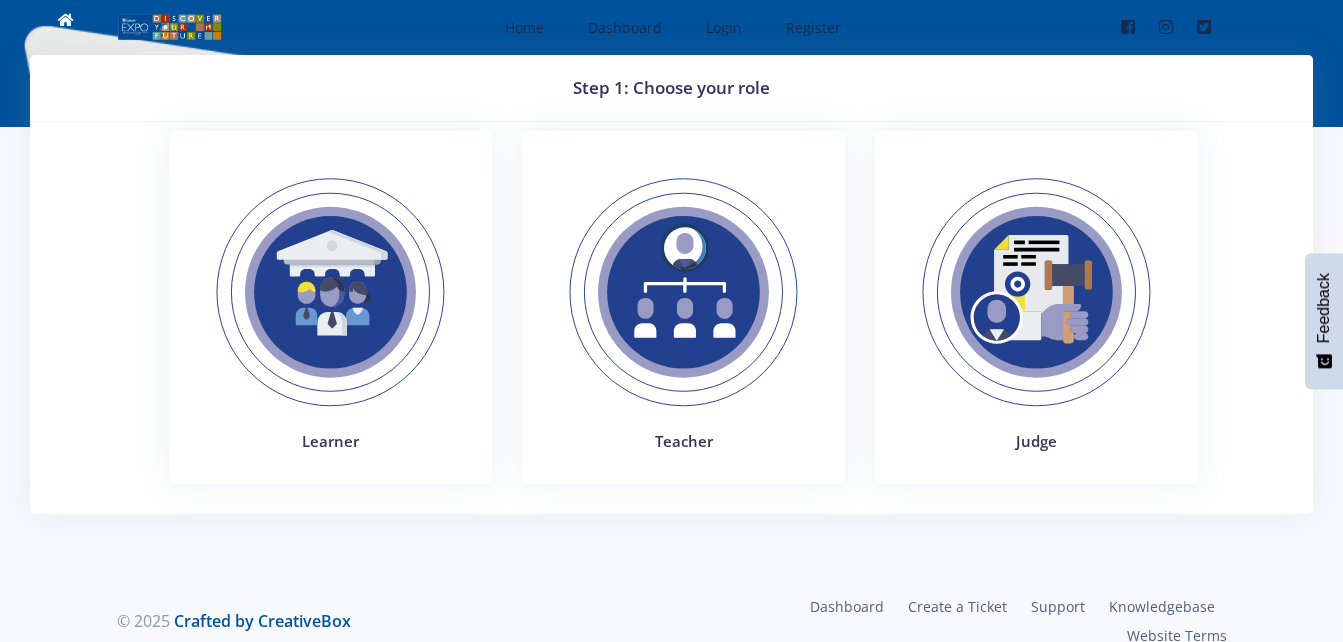 click at bounding box center [330, 292] 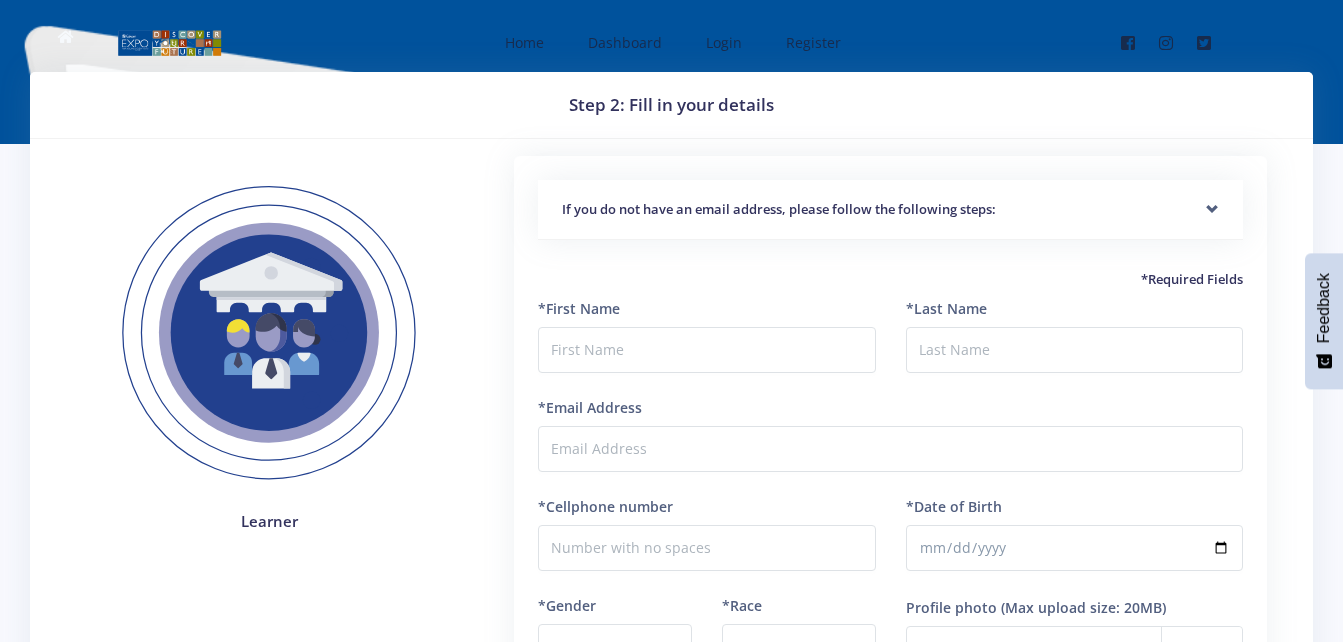 scroll, scrollTop: 0, scrollLeft: 0, axis: both 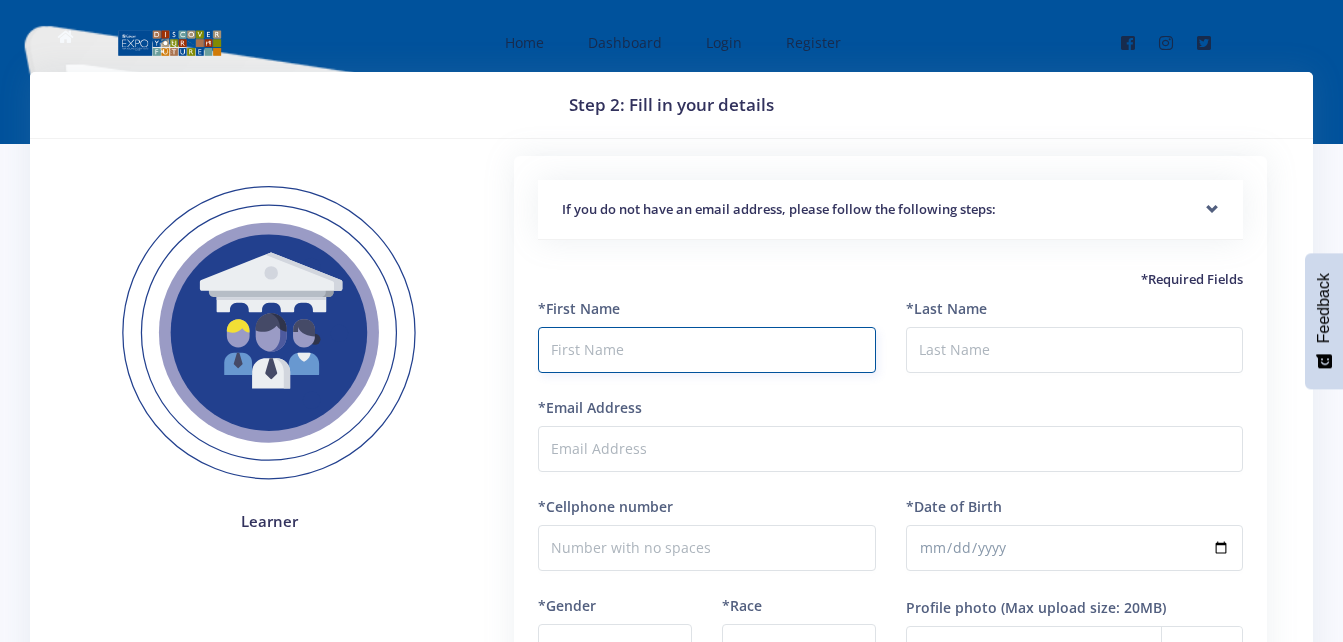 click at bounding box center (706, 350) 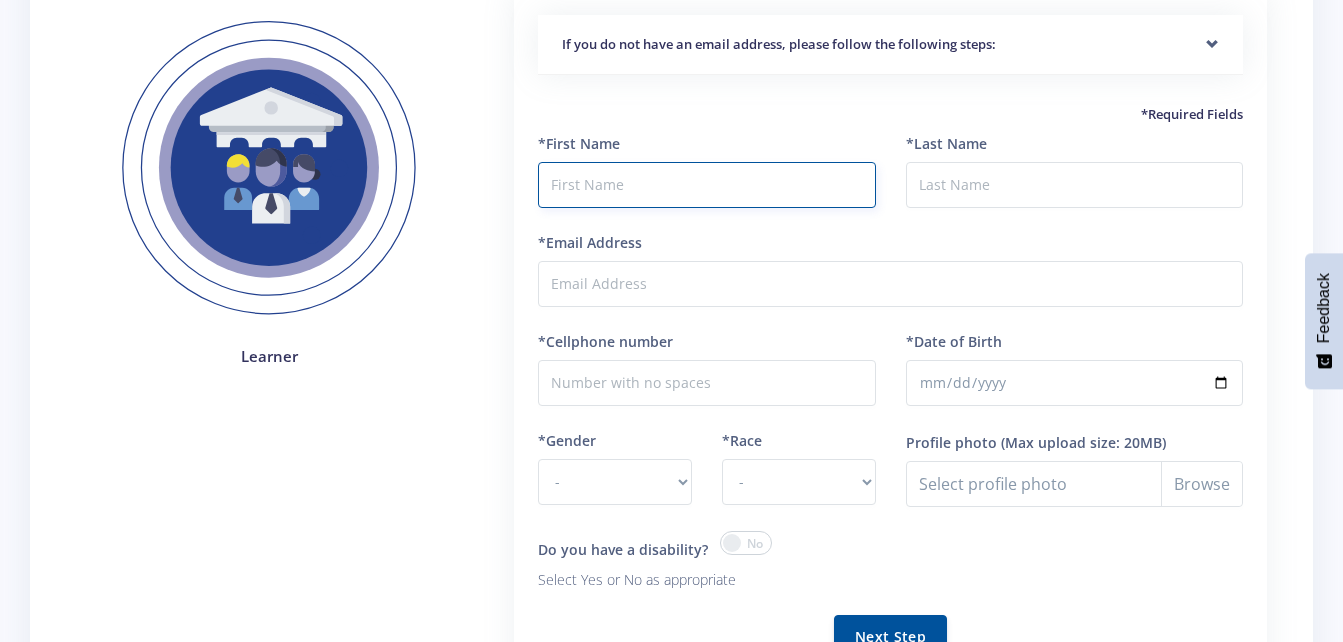 scroll, scrollTop: 0, scrollLeft: 0, axis: both 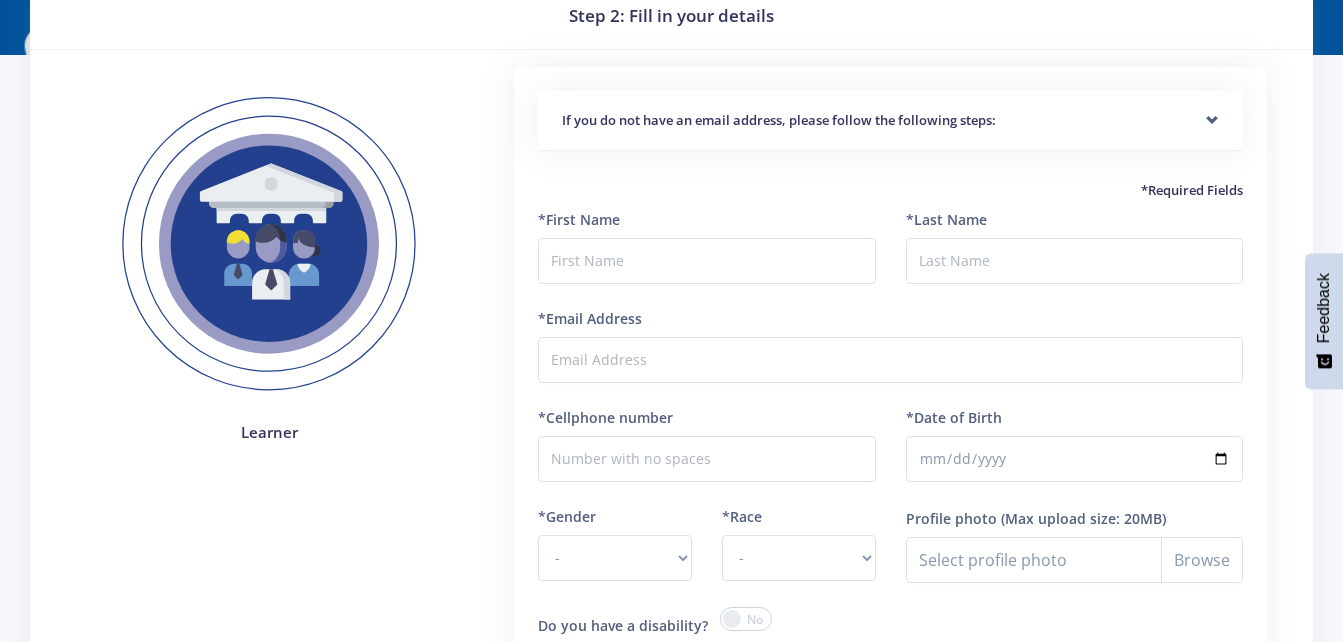 click on "If you do not have an email address, please follow the
following steps:" at bounding box center [890, 121] 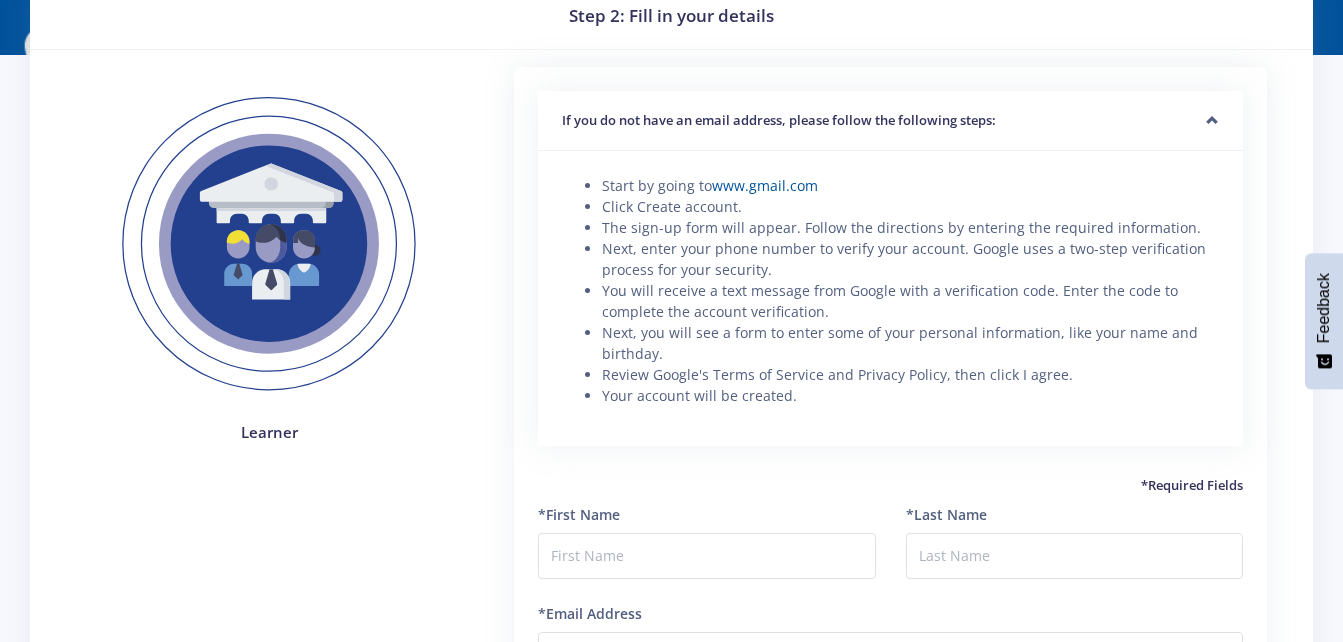 click on "If you do not have an email address, please follow the
following steps:" at bounding box center [890, 121] 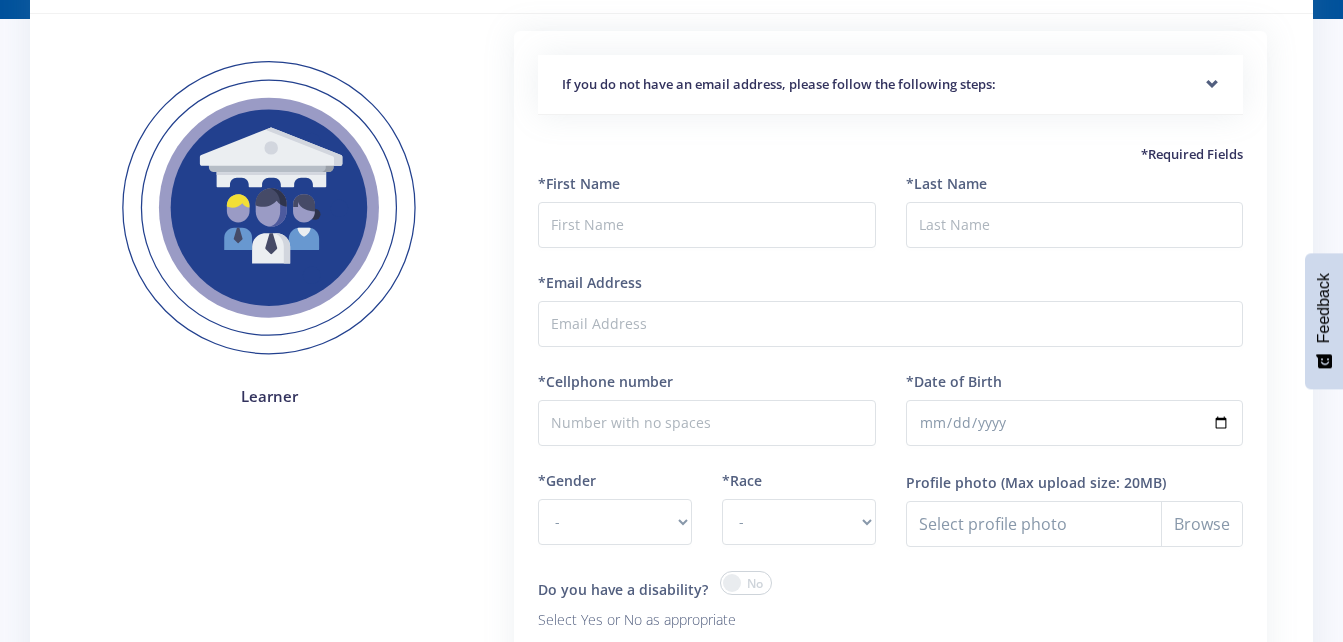 scroll, scrollTop: 123, scrollLeft: 0, axis: vertical 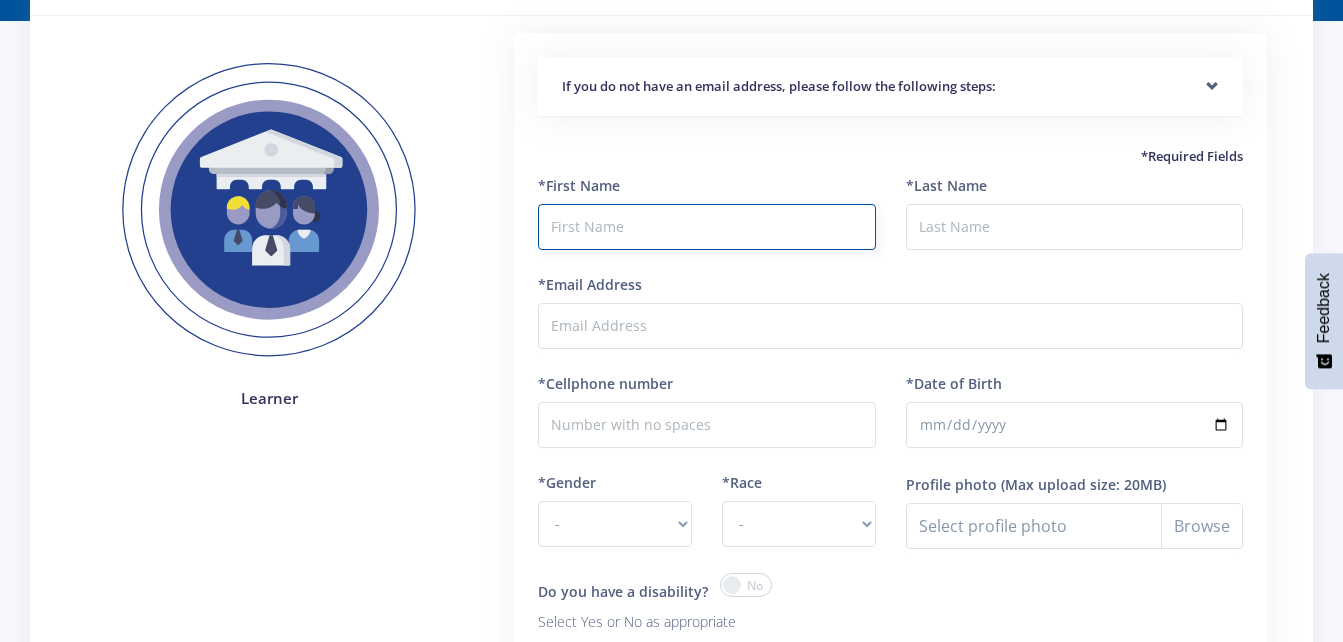 click at bounding box center [706, 227] 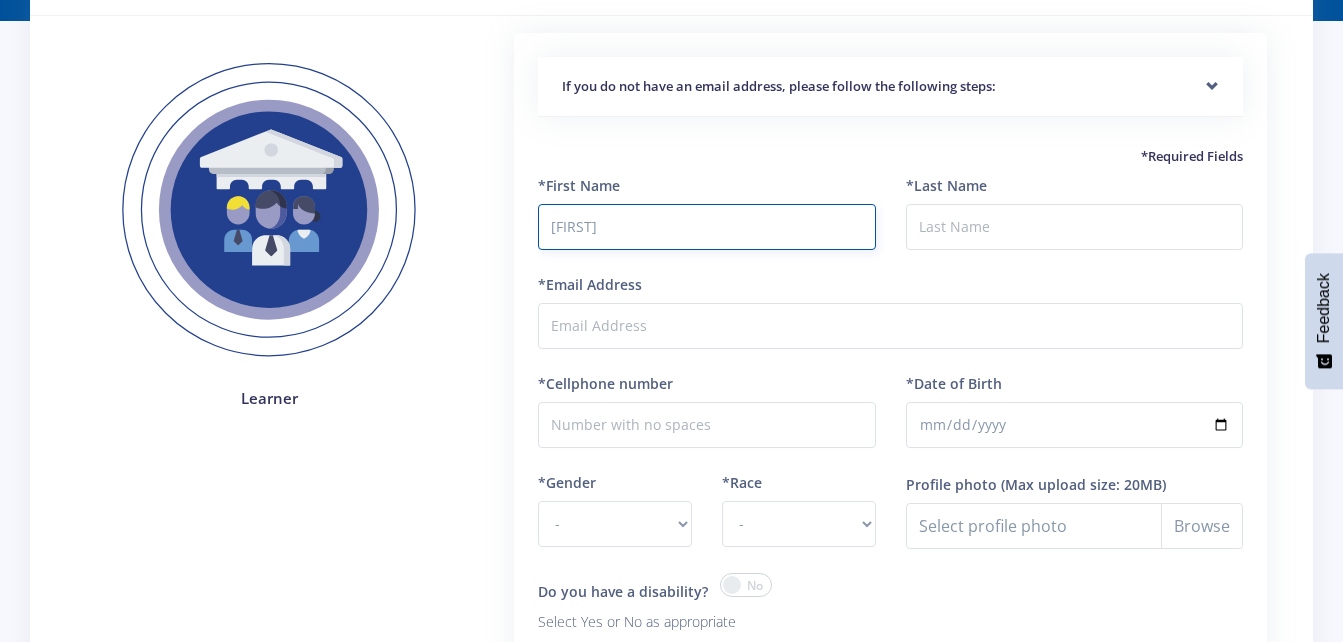 type on "[FIRST]" 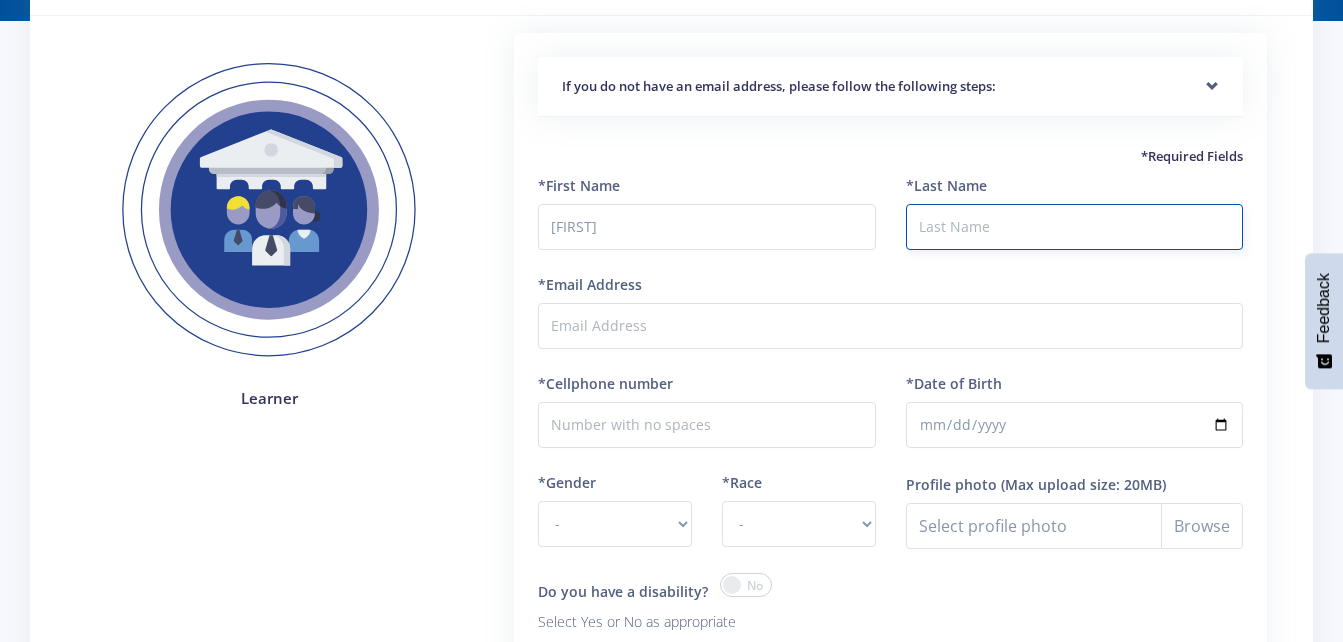 click on "*Last Name" at bounding box center (1074, 227) 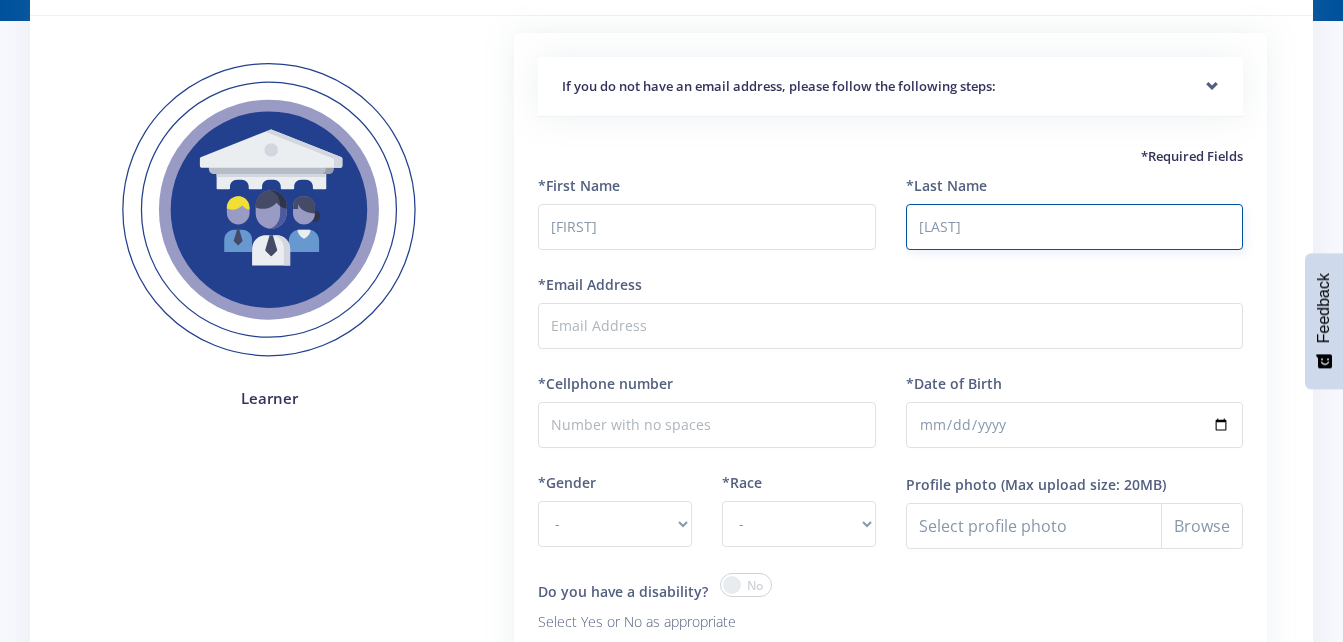type on "[LAST]" 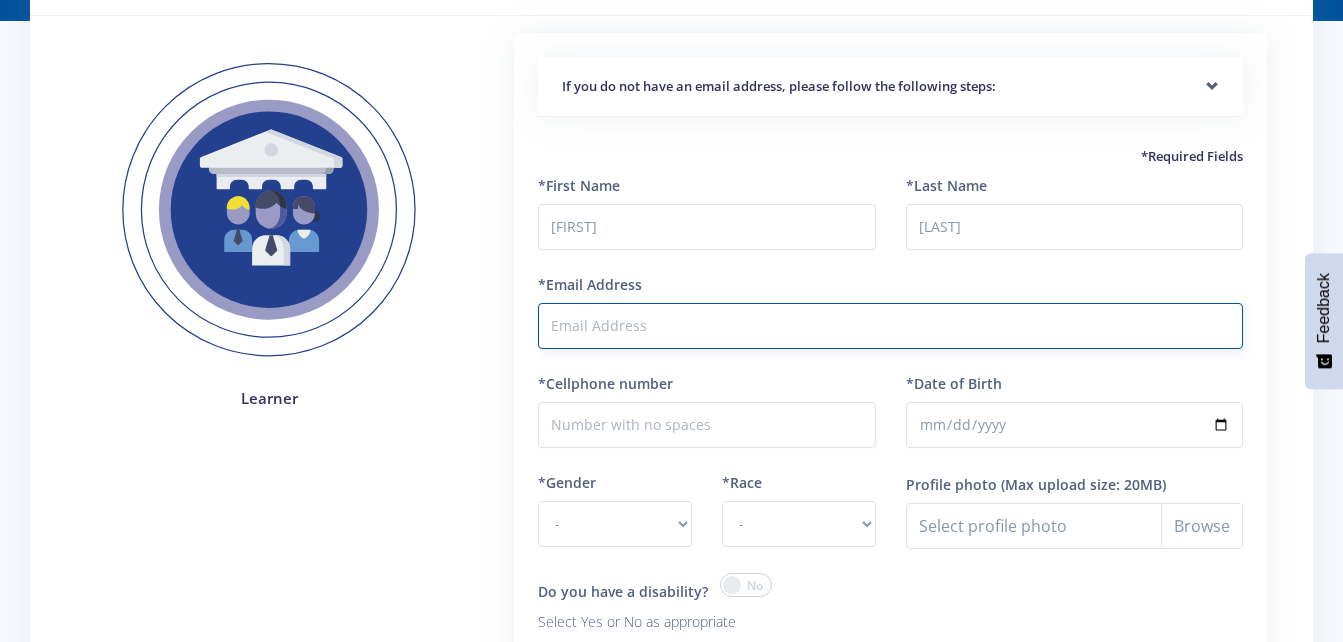 click on "*Email Address" at bounding box center (890, 326) 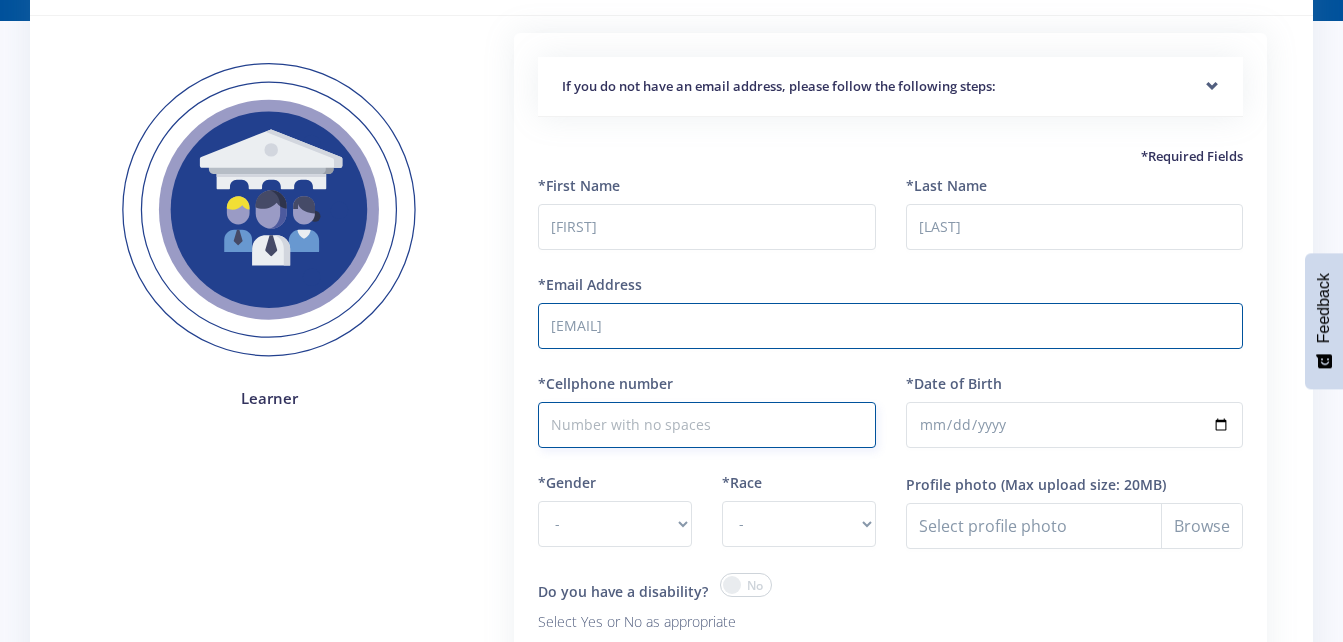 type on "[PHONE]" 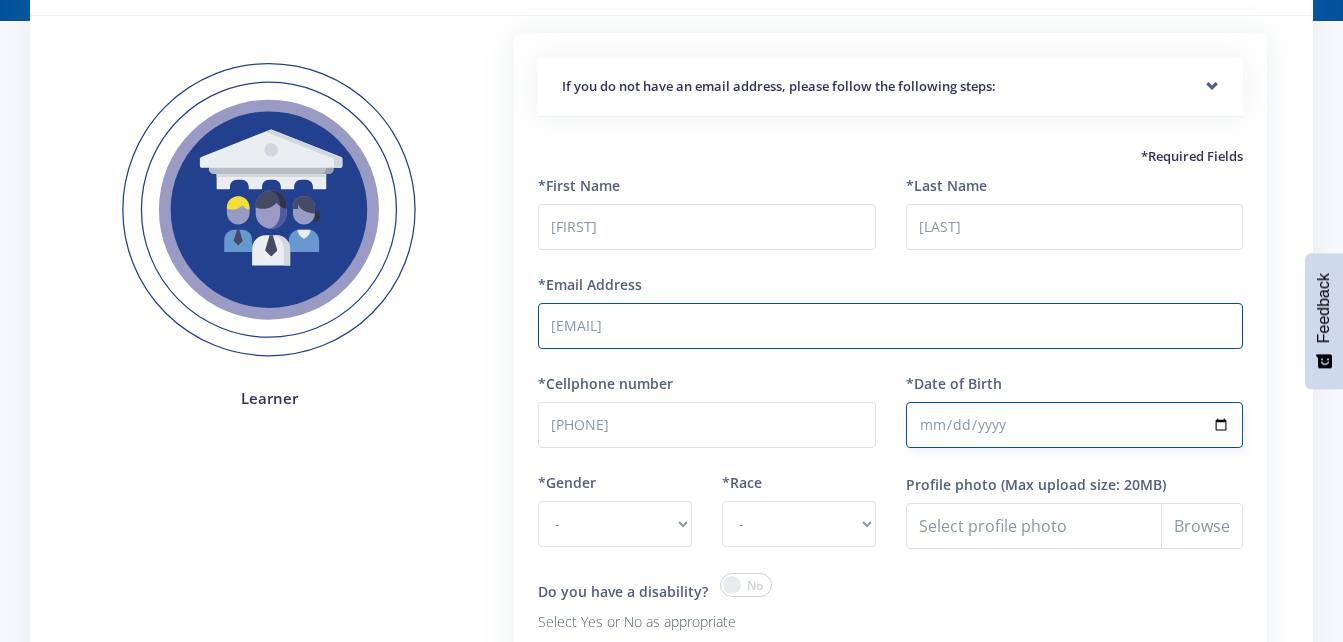 type on "1998-08-22" 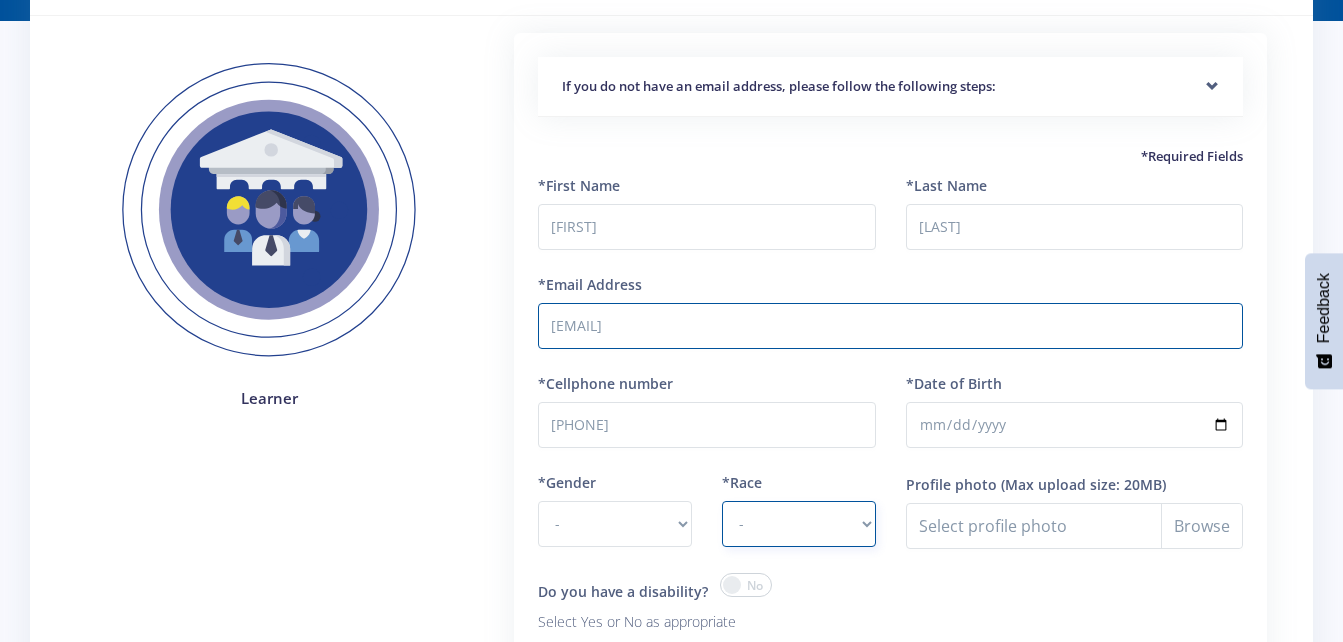 select on "African" 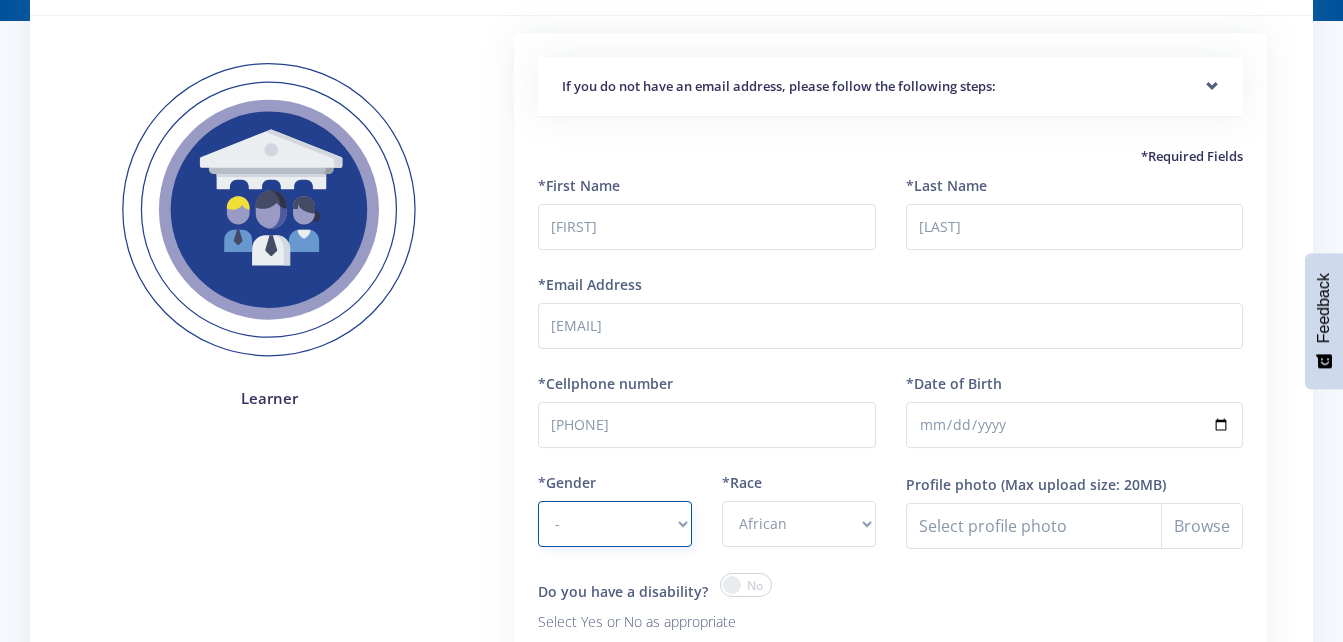 click on "-
Male
Female" at bounding box center [615, 524] 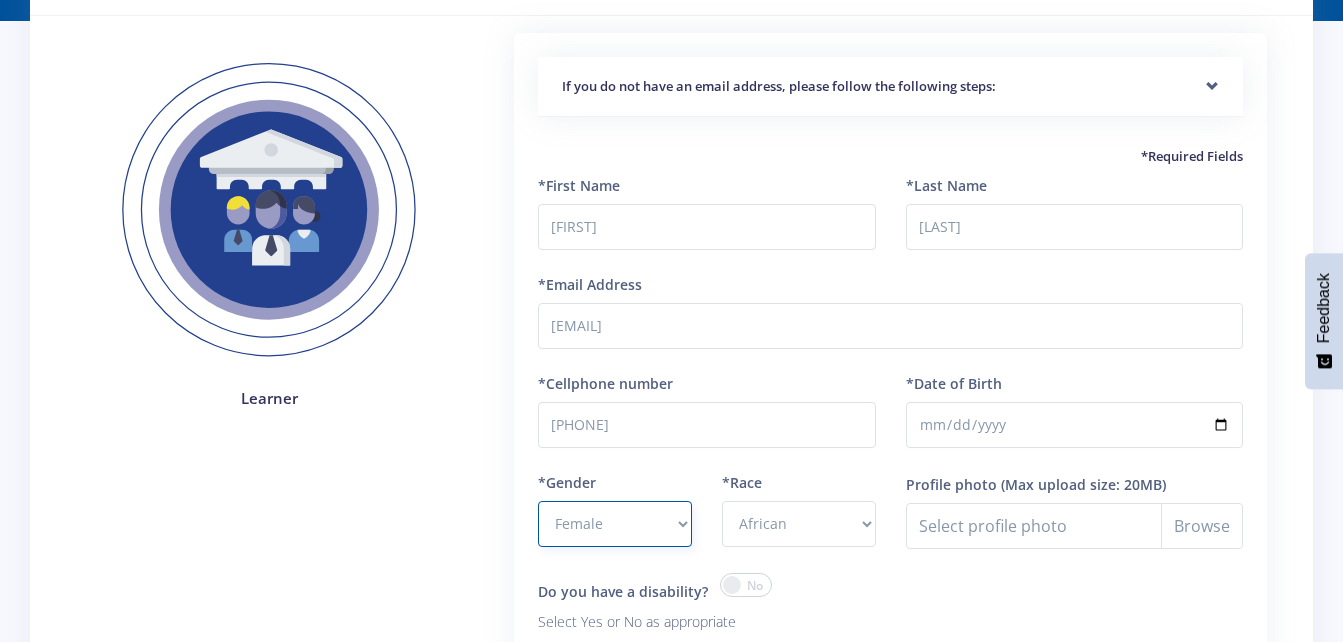 click on "-
Male
Female" at bounding box center [615, 524] 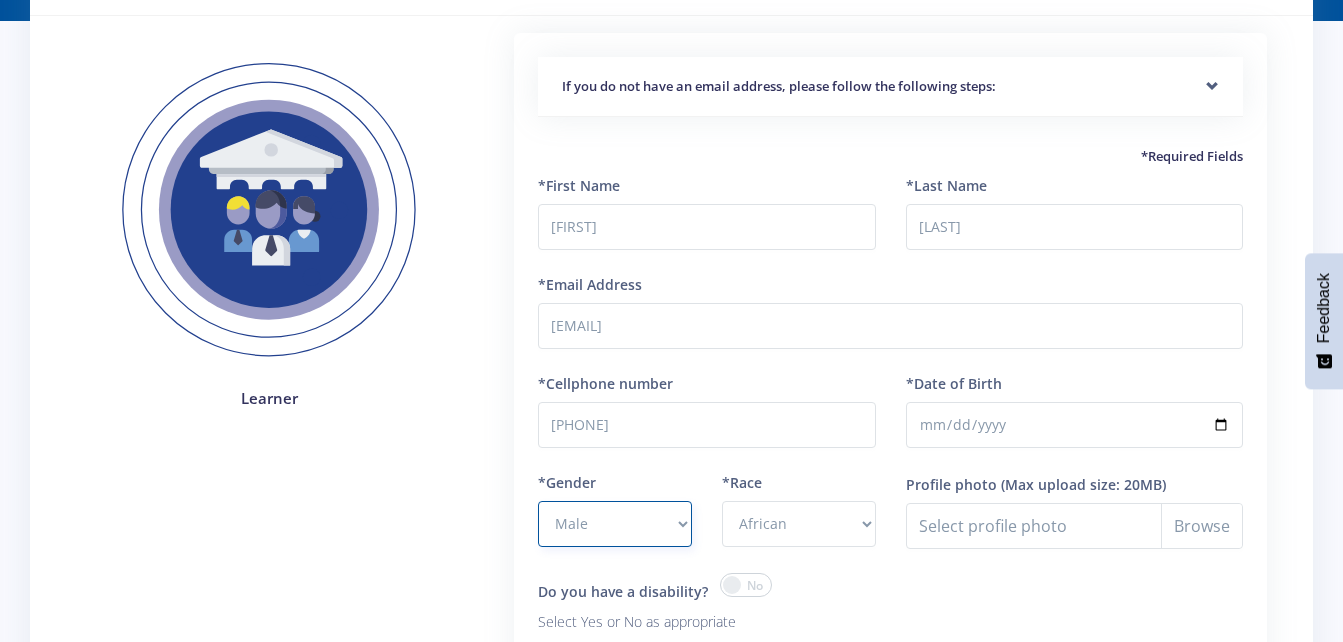 click on "-
Male
Female" at bounding box center [615, 524] 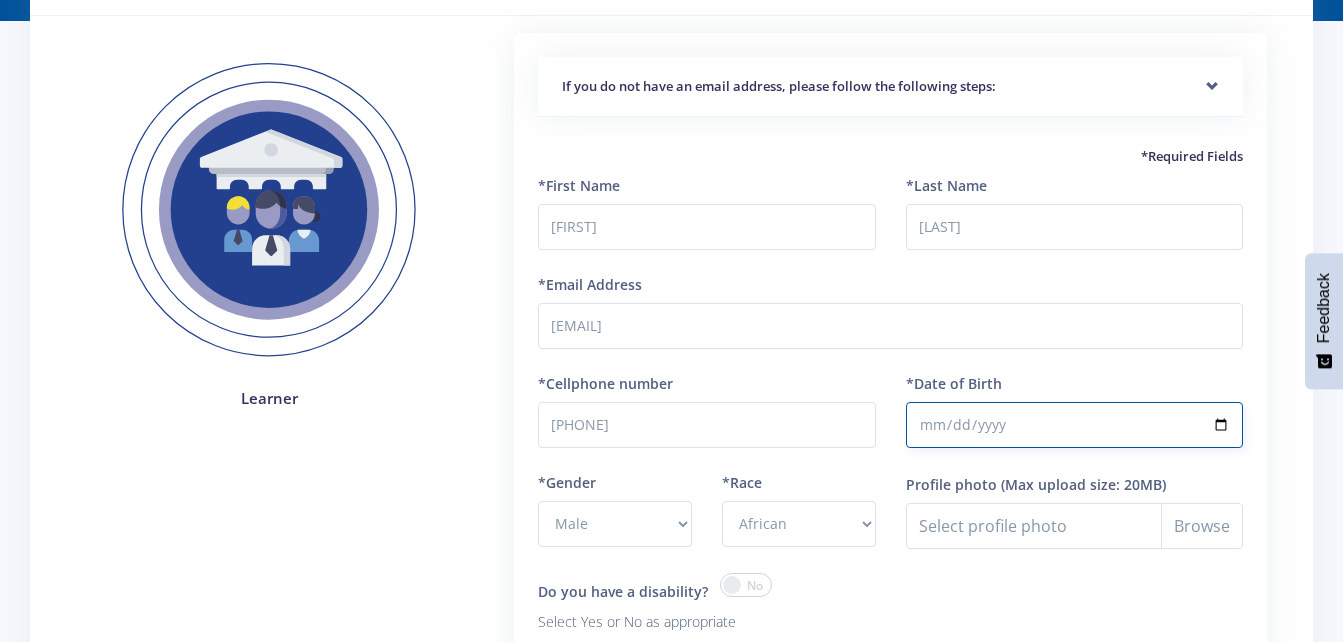 click on "1998-08-22" at bounding box center (1074, 425) 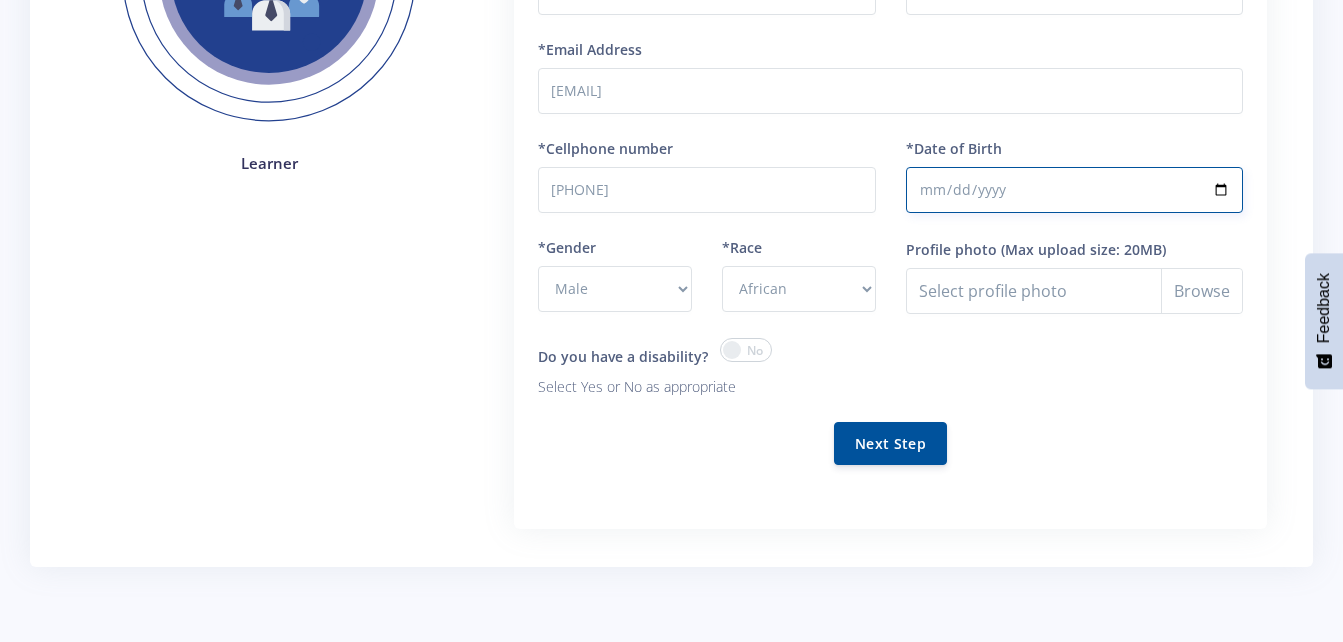 scroll, scrollTop: 378, scrollLeft: 0, axis: vertical 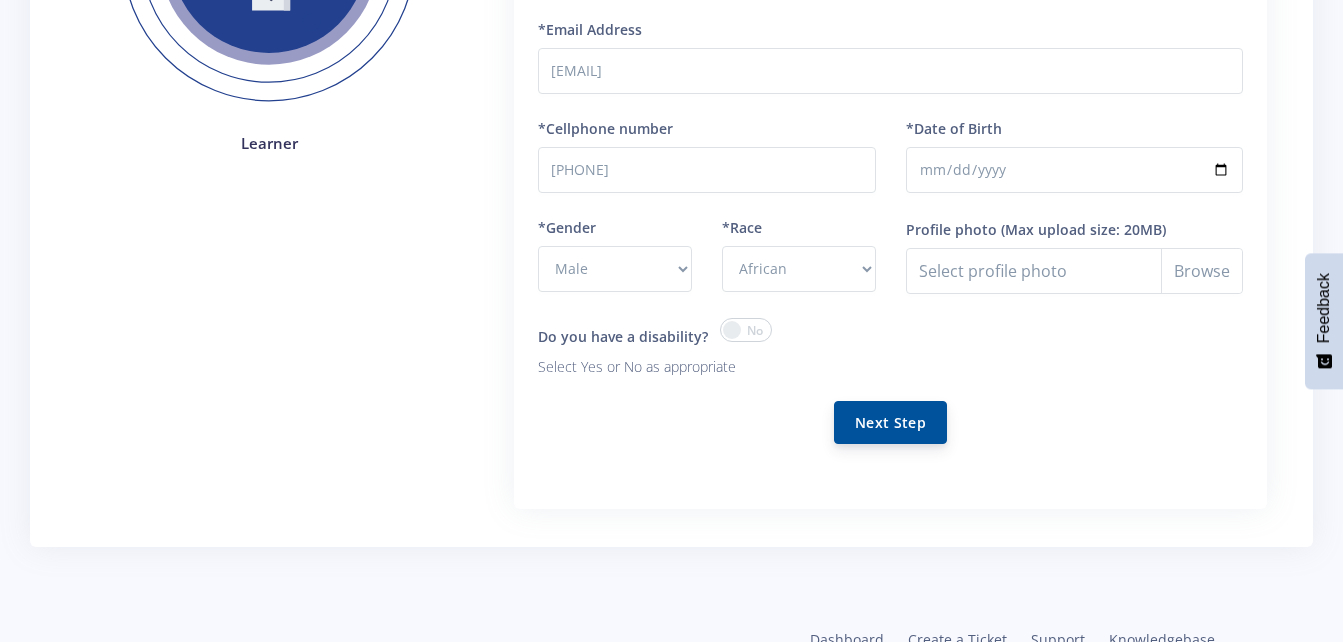 click on "Next
Step" at bounding box center [890, 422] 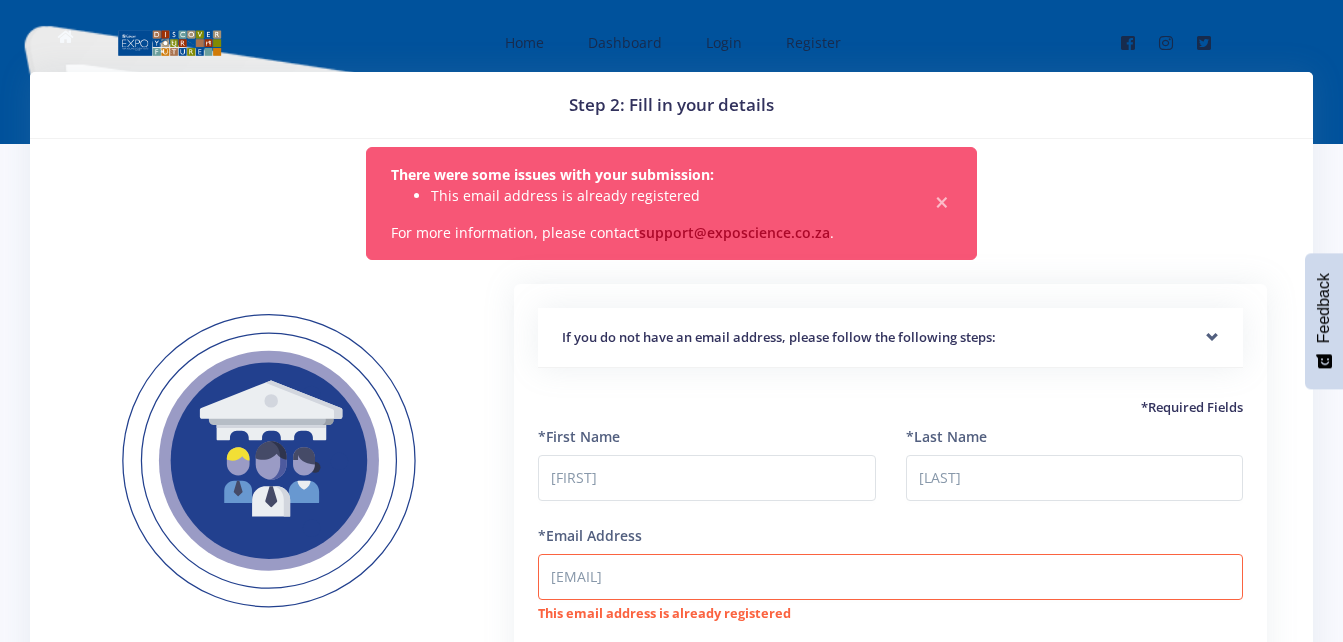 scroll, scrollTop: 0, scrollLeft: 0, axis: both 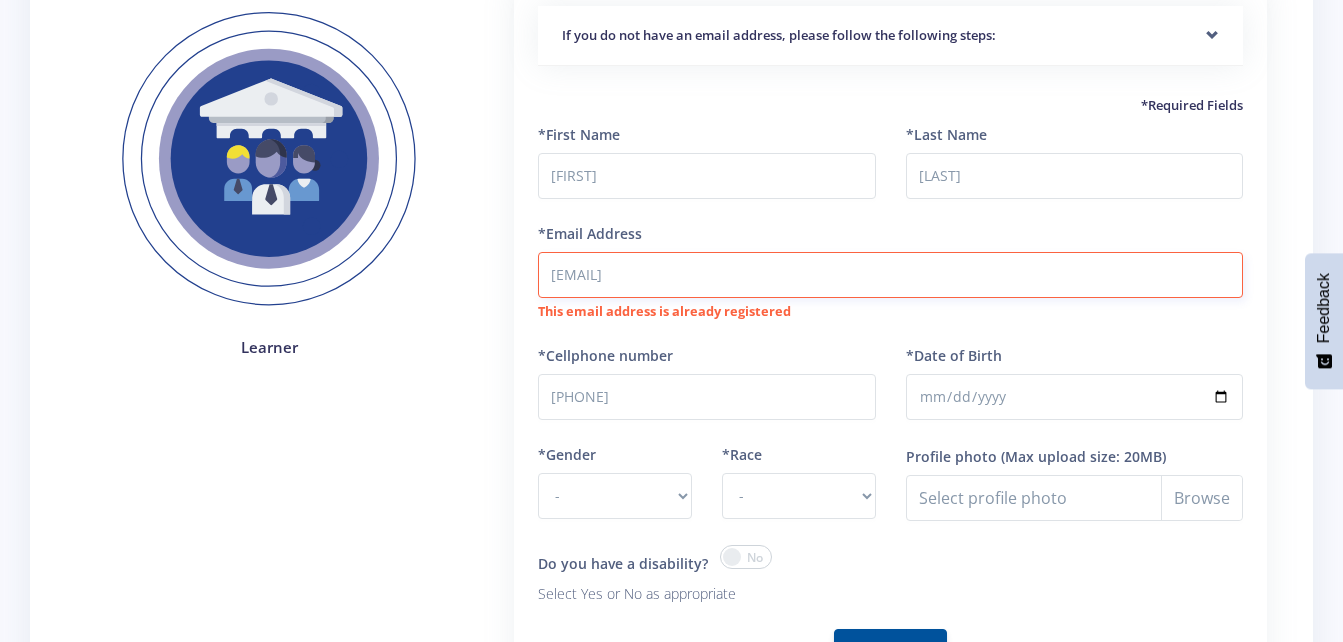 click on "[EMAIL]" at bounding box center (890, 275) 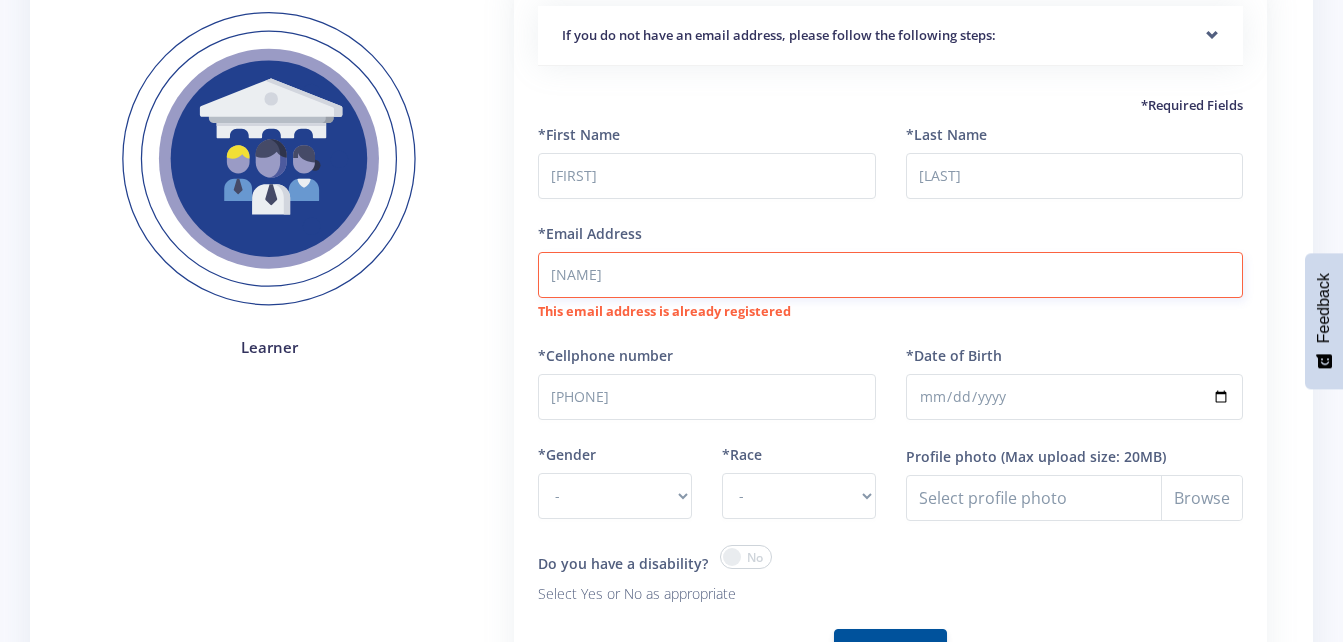 type on "[EMAIL]" 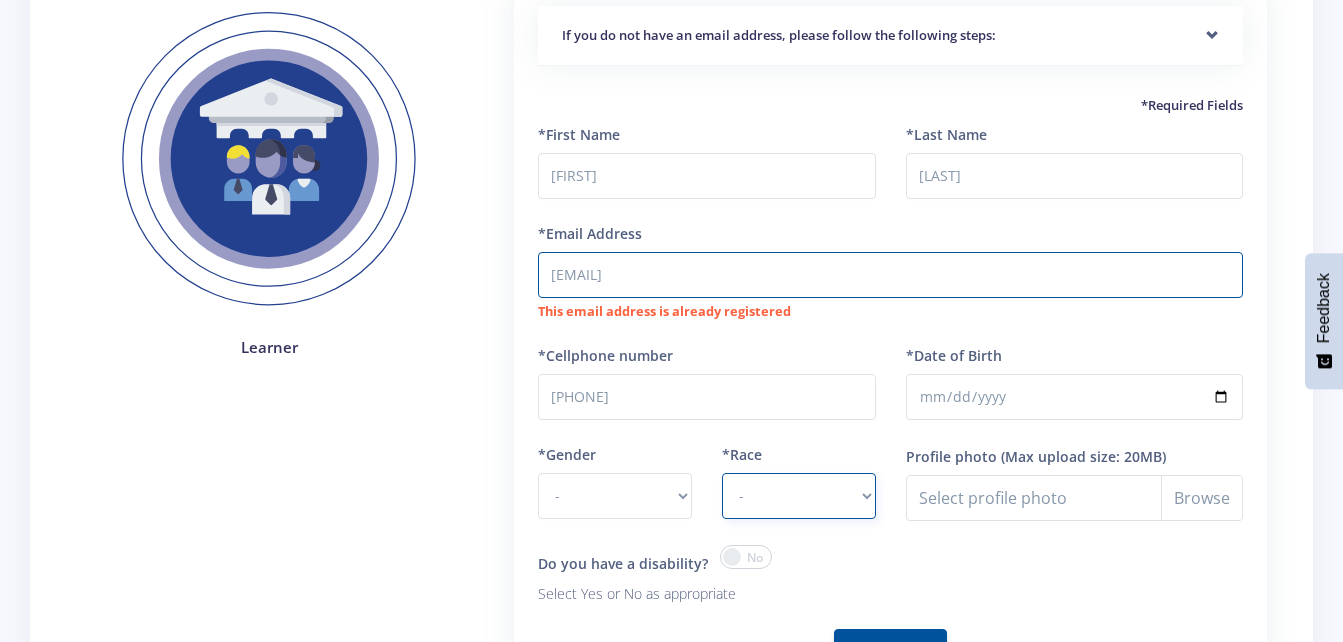select on "African" 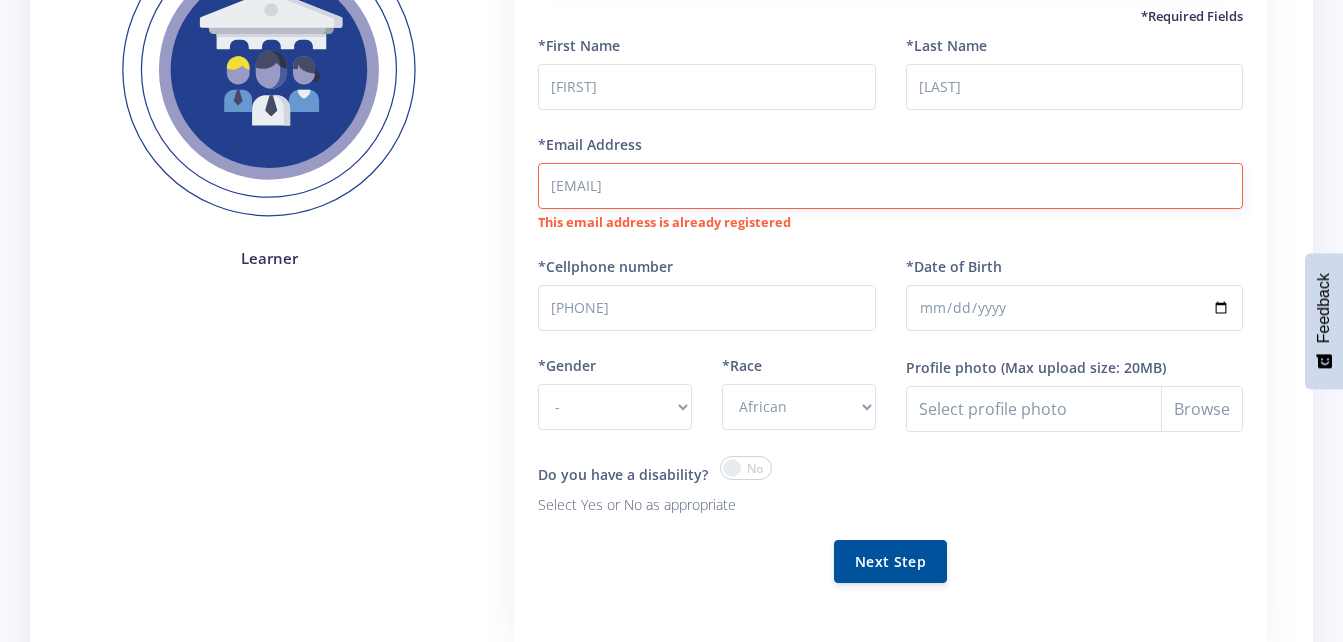 scroll, scrollTop: 395, scrollLeft: 0, axis: vertical 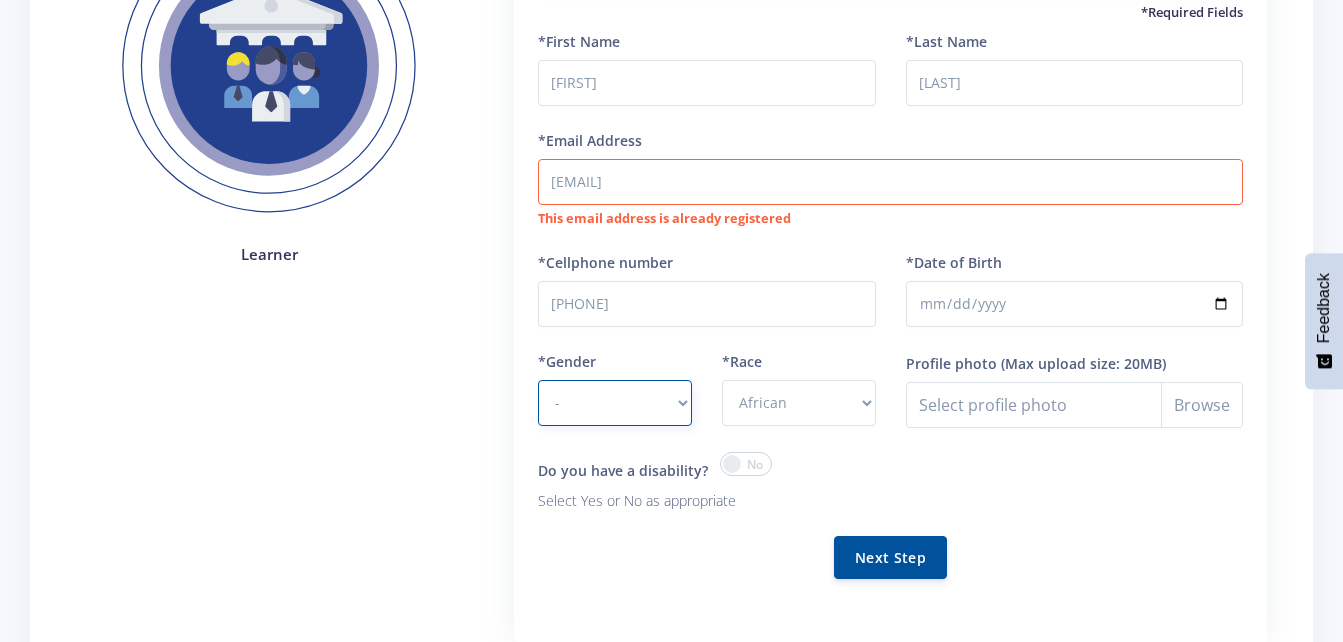 click on "-
Male
Female" at bounding box center (615, 403) 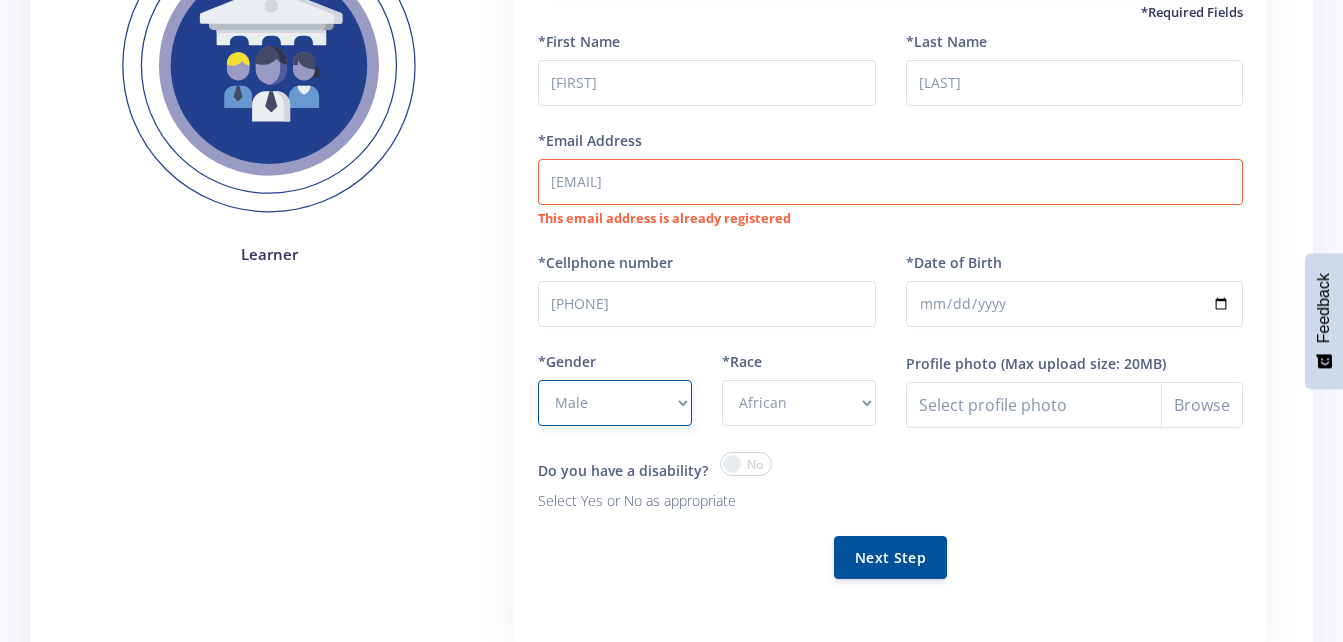 click on "-
Male
Female" at bounding box center (615, 403) 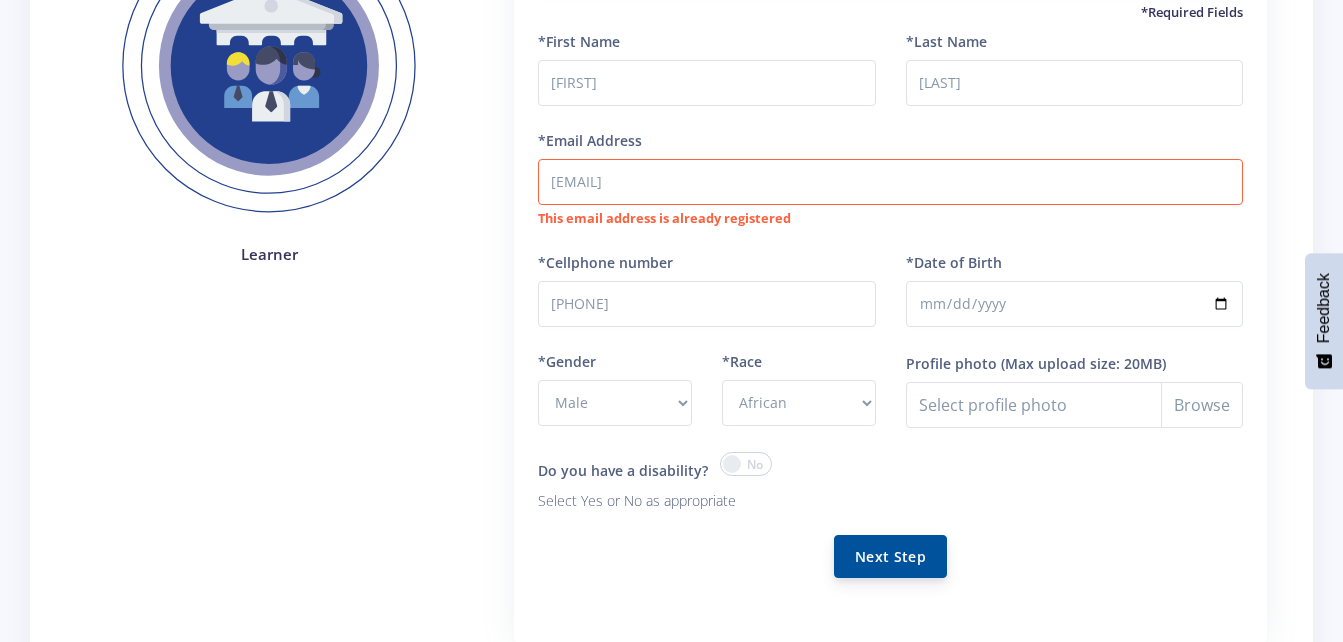 click on "Next
Step" at bounding box center (890, 556) 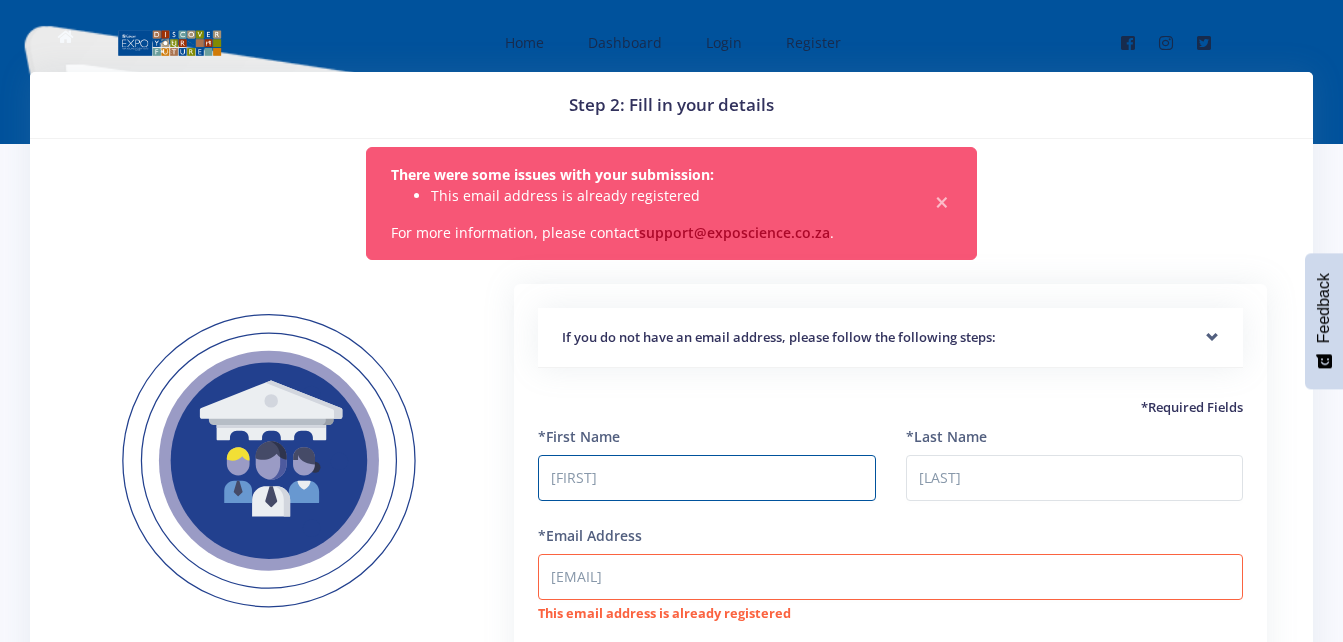 scroll, scrollTop: 0, scrollLeft: 0, axis: both 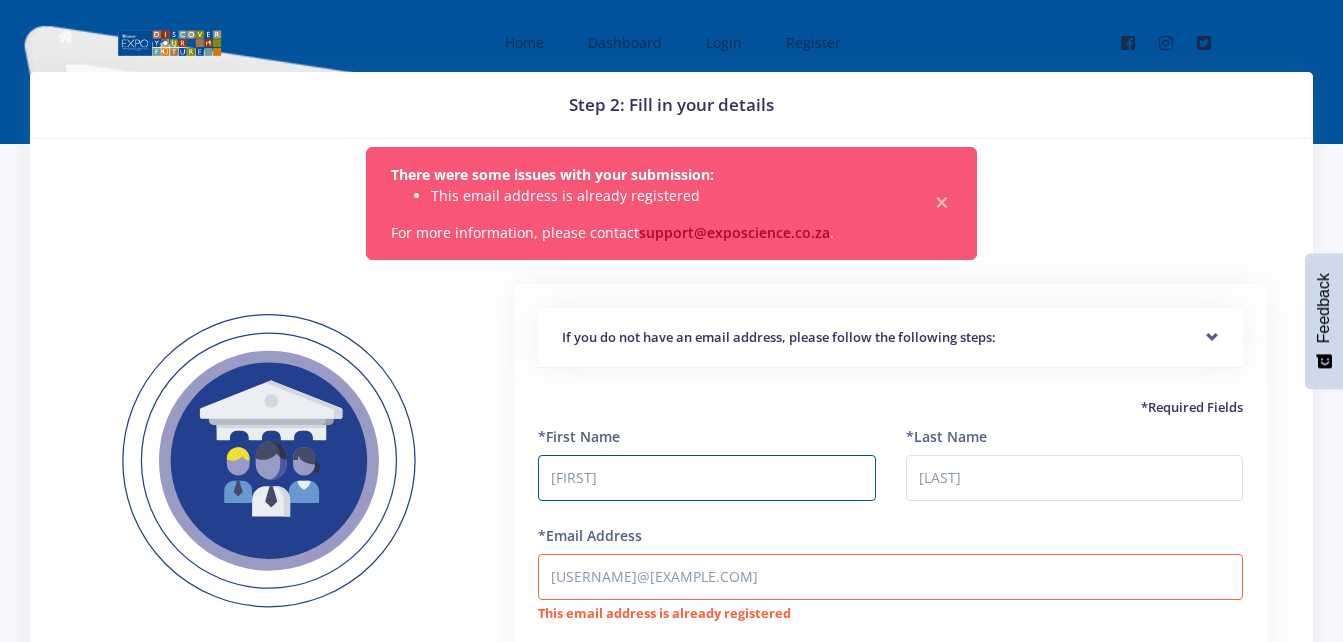 select on "M" 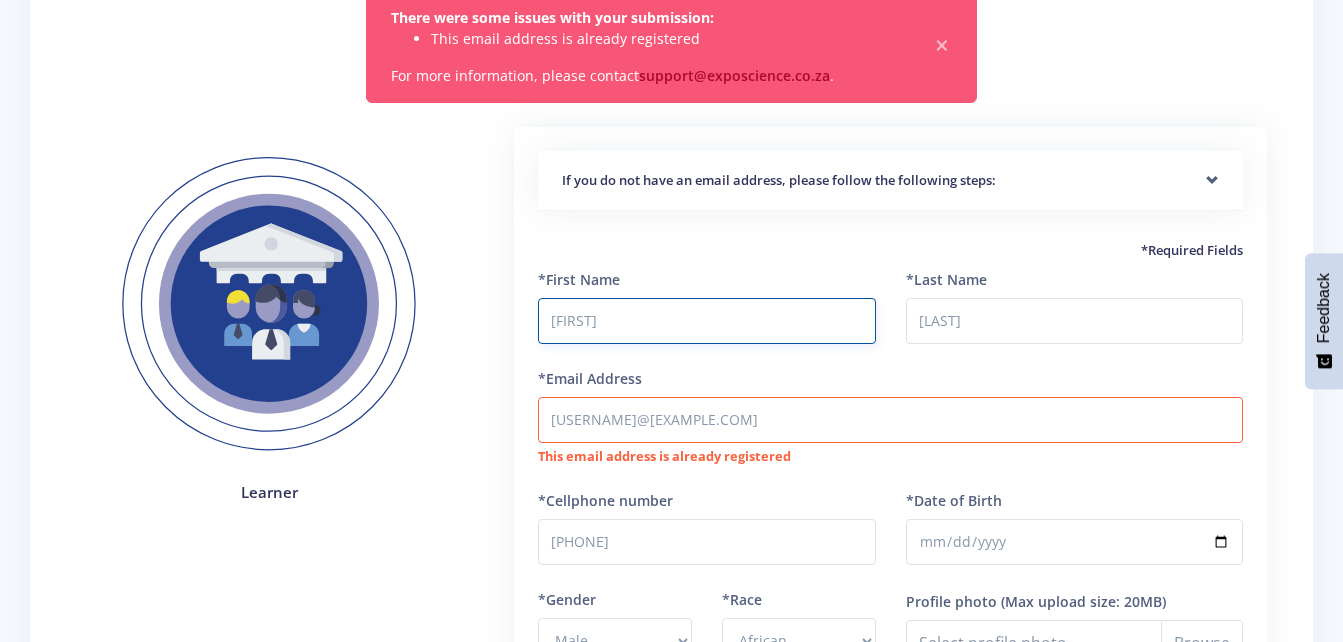 scroll, scrollTop: 0, scrollLeft: 0, axis: both 